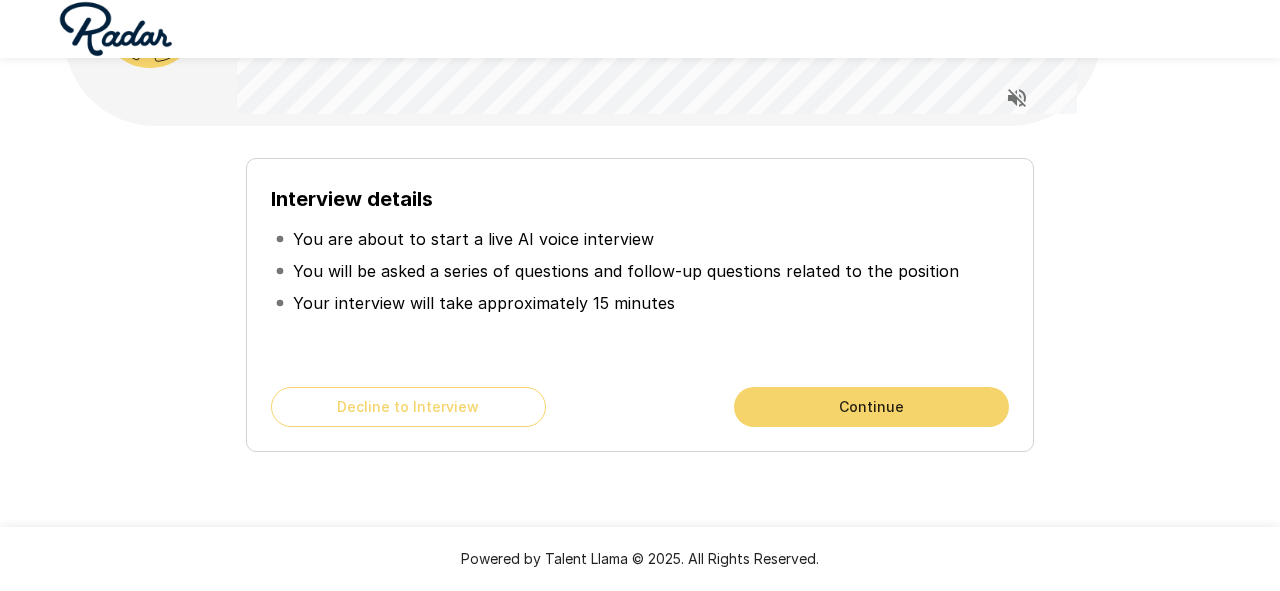 scroll, scrollTop: 131, scrollLeft: 0, axis: vertical 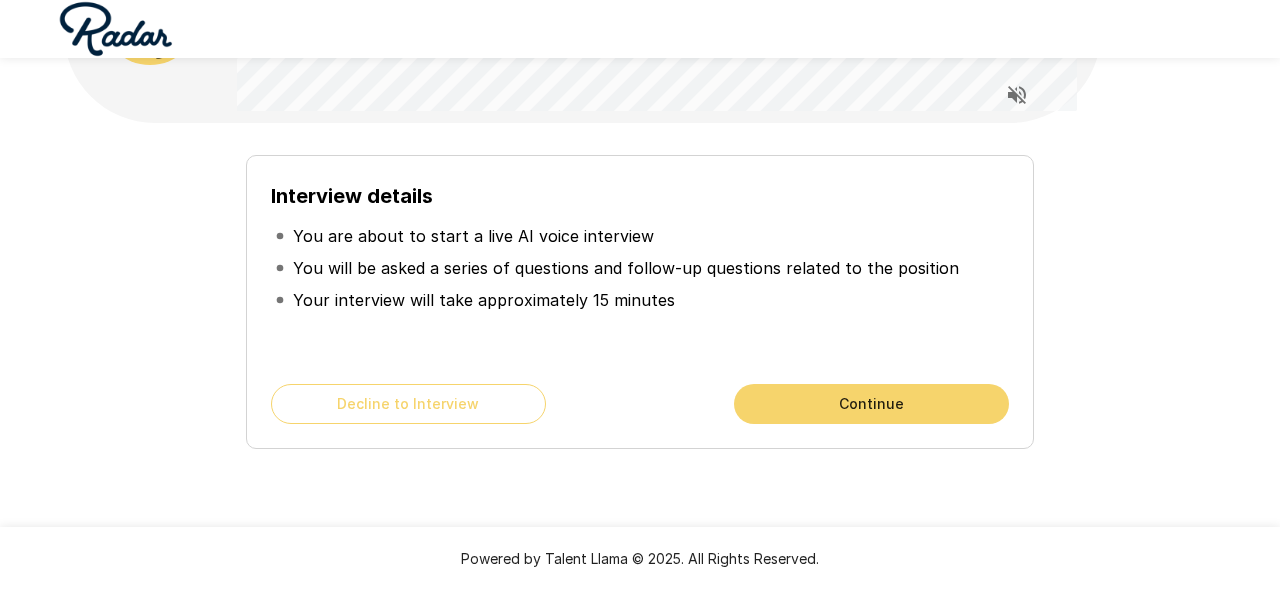 click on "Continue" at bounding box center (871, 404) 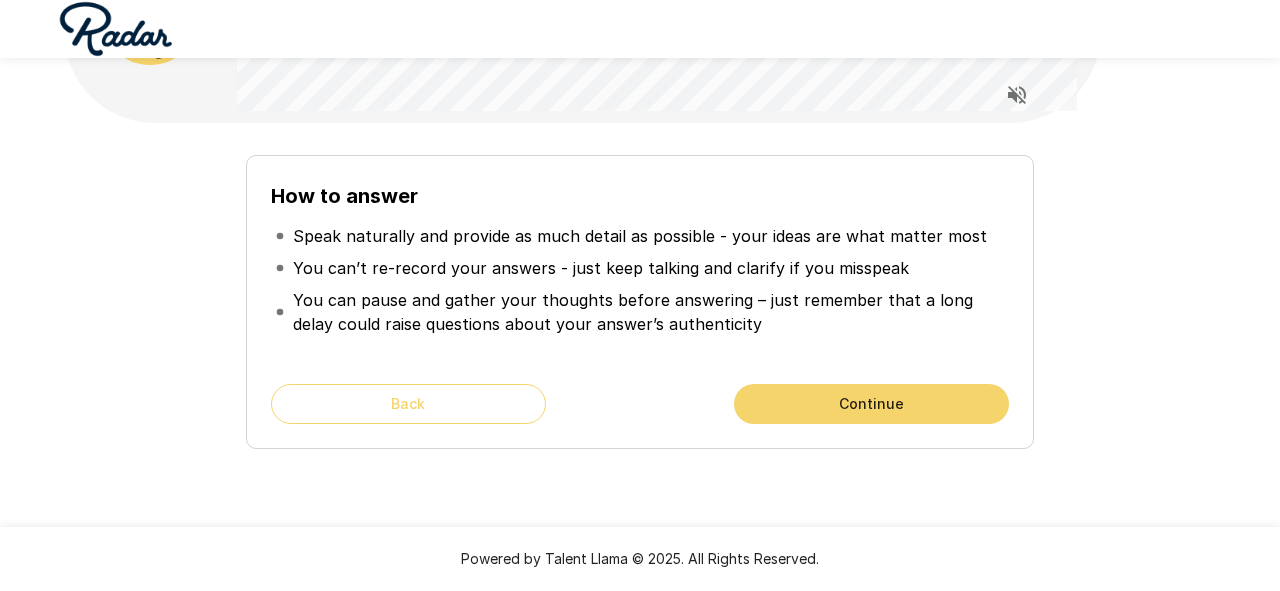 click on "Continue" at bounding box center [871, 404] 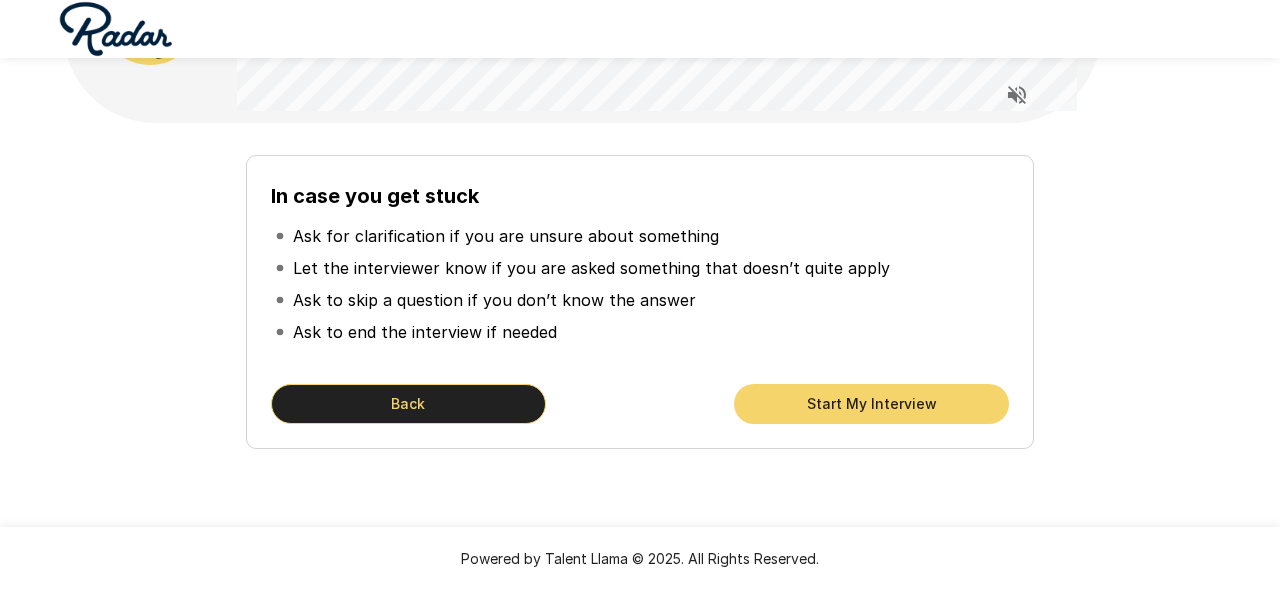 click on "Back" at bounding box center (408, 404) 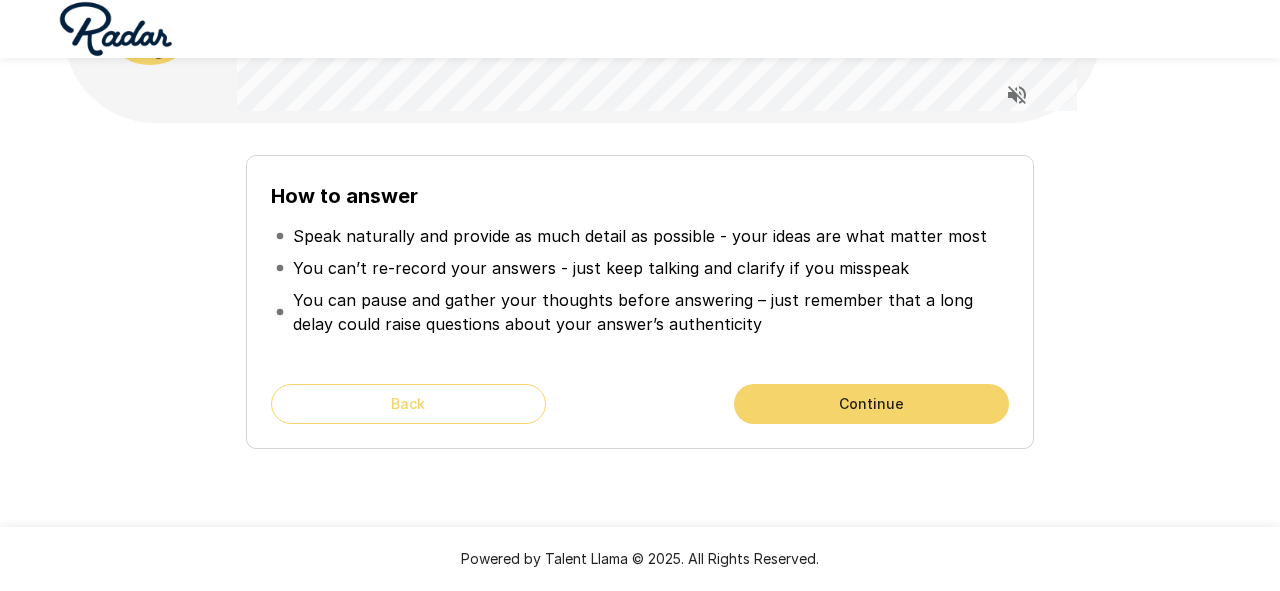 click on "Continue" at bounding box center (871, 404) 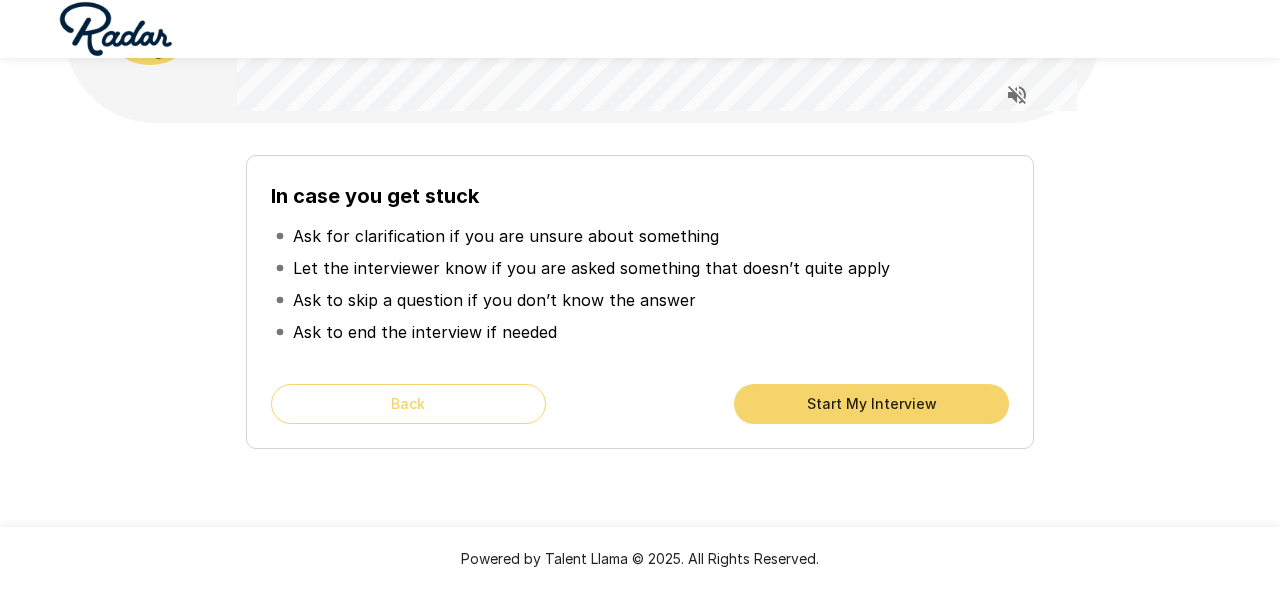 click on "Start My Interview" at bounding box center (871, 404) 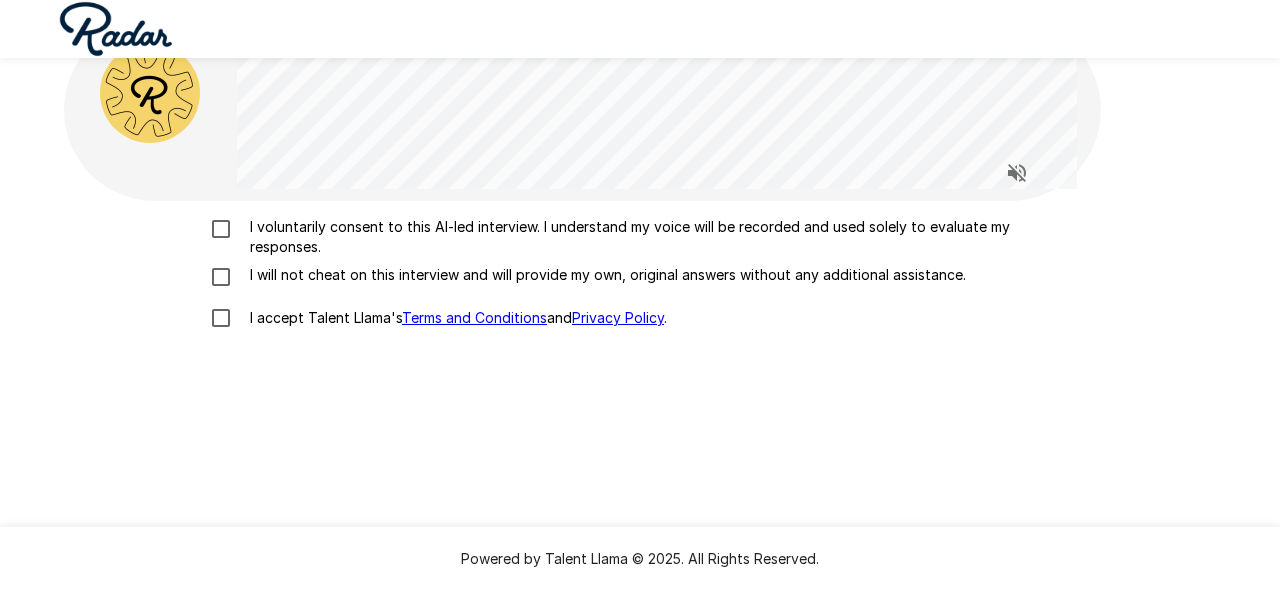 scroll, scrollTop: 51, scrollLeft: 0, axis: vertical 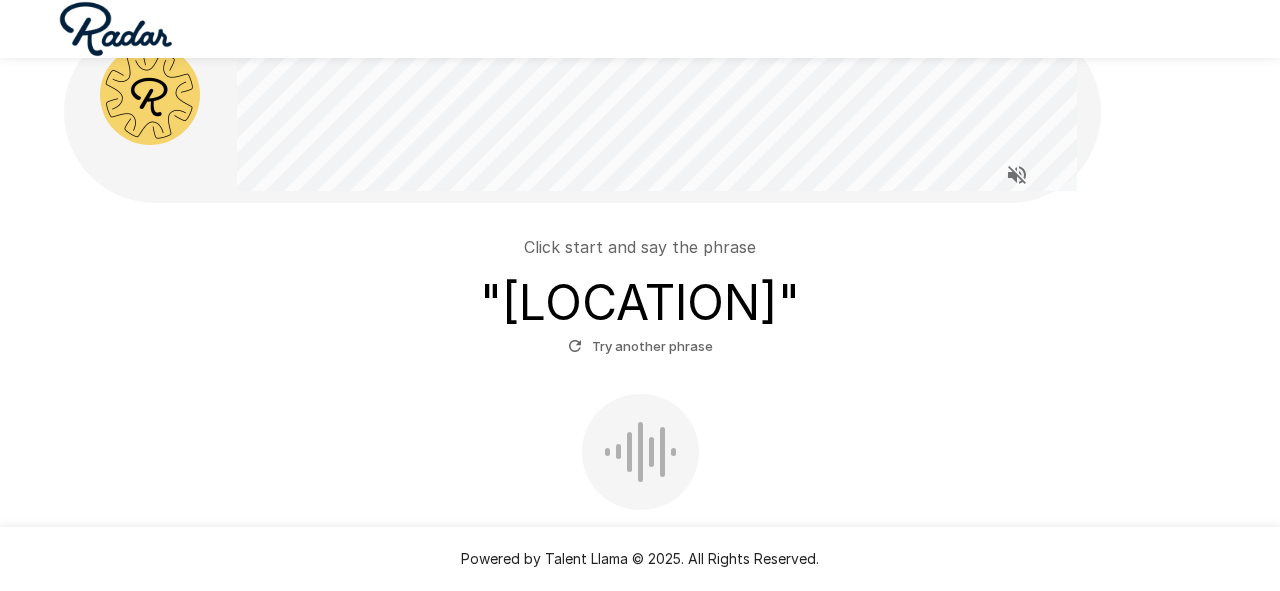 click at bounding box center [640, 452] 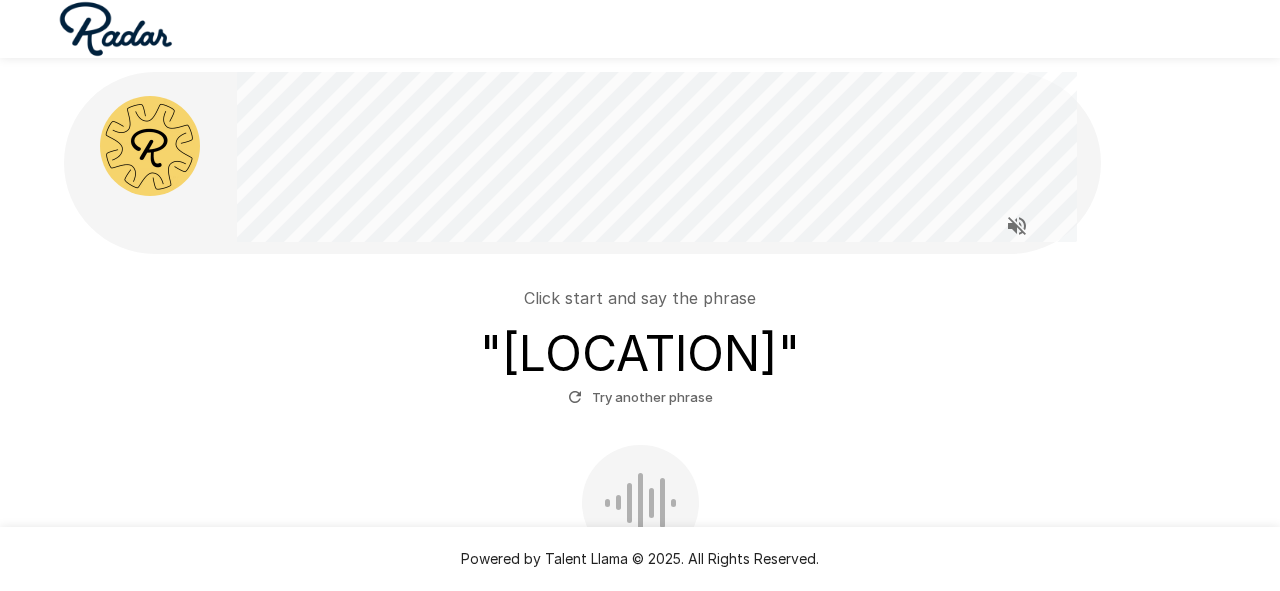 click at bounding box center [640, 503] 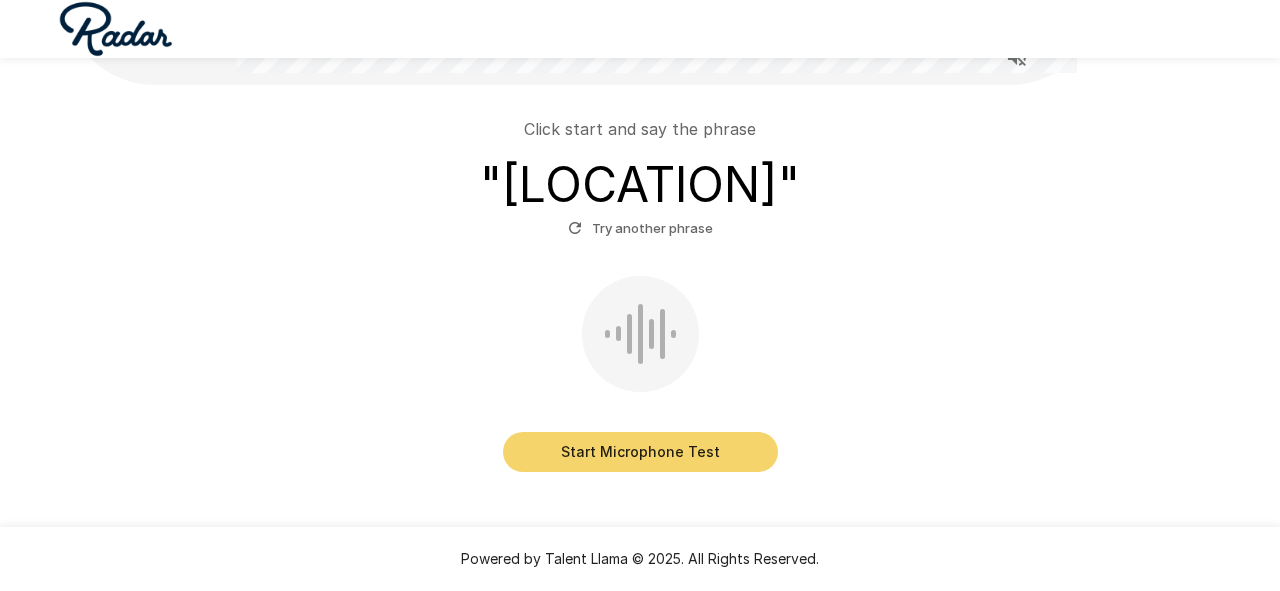 scroll, scrollTop: 173, scrollLeft: 0, axis: vertical 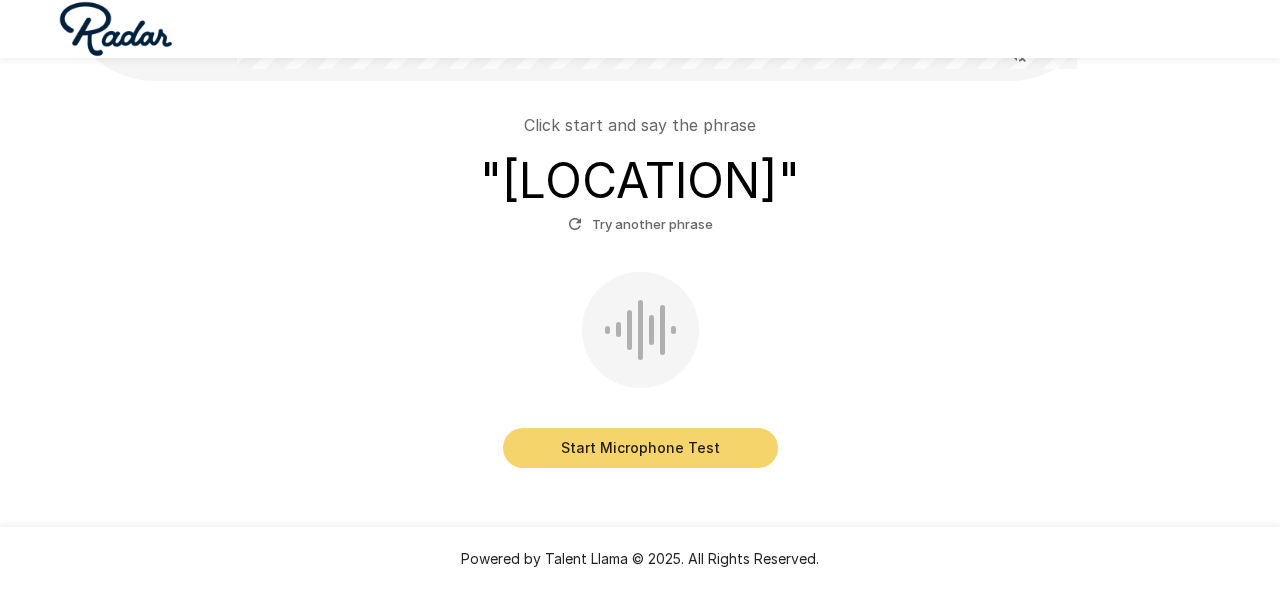 click on "Start Microphone Test" at bounding box center [640, 448] 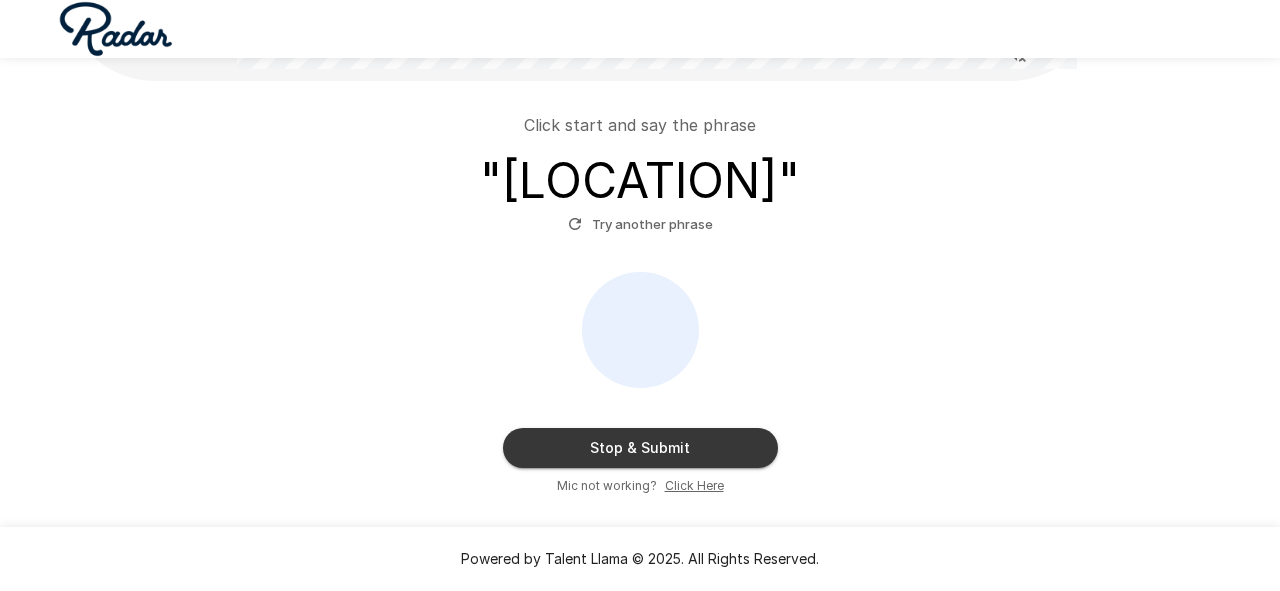 click on "Stop & Submit" at bounding box center (640, 448) 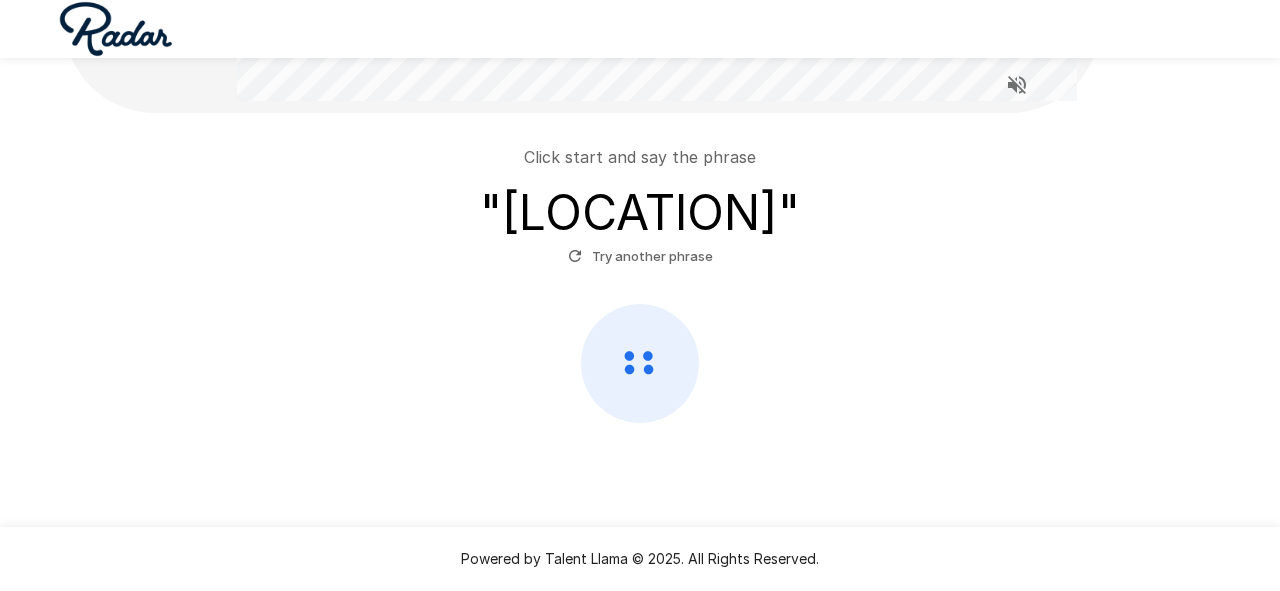 scroll, scrollTop: 140, scrollLeft: 0, axis: vertical 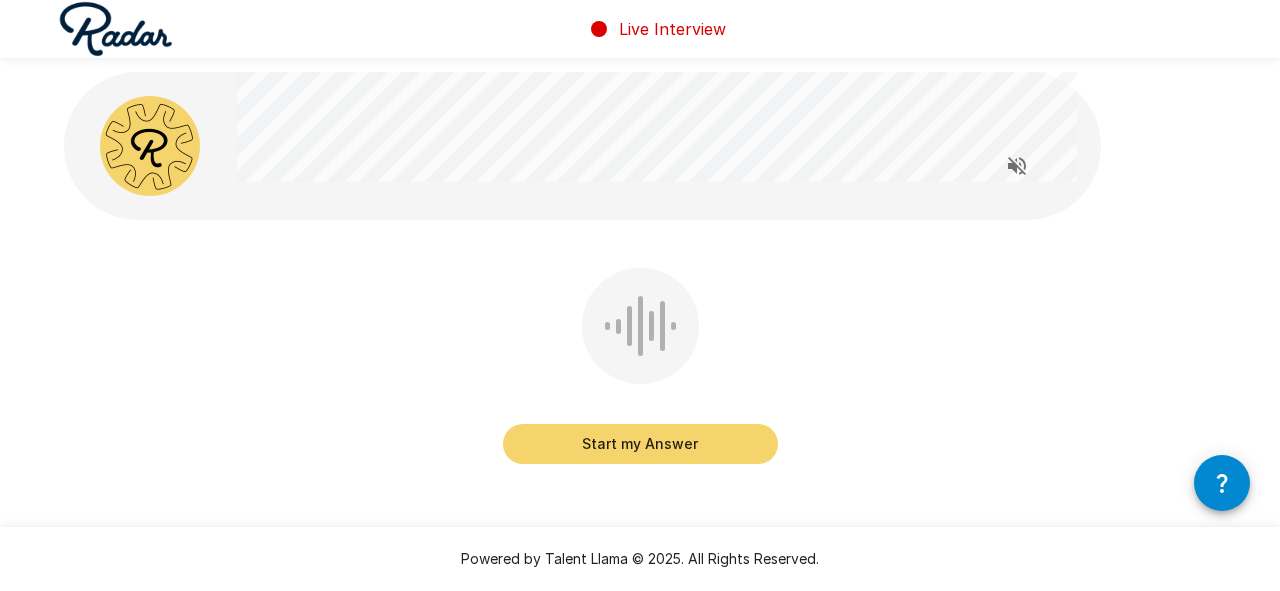 click on "Start my Answer" at bounding box center (640, 444) 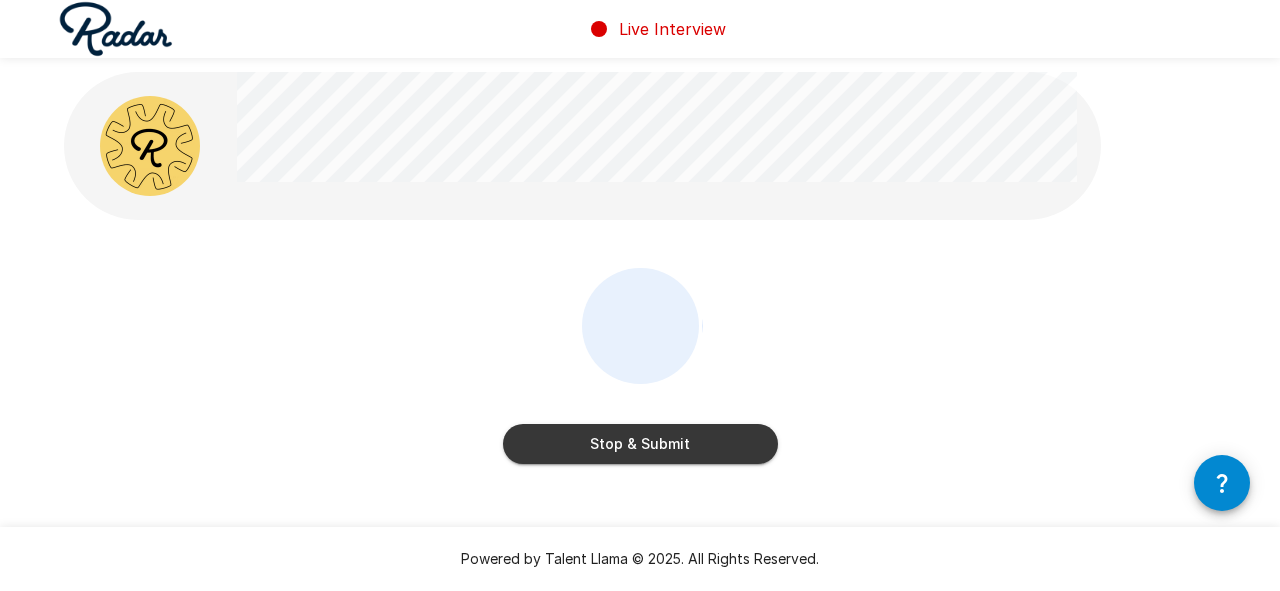 click on "Stop & Submit" at bounding box center [640, 444] 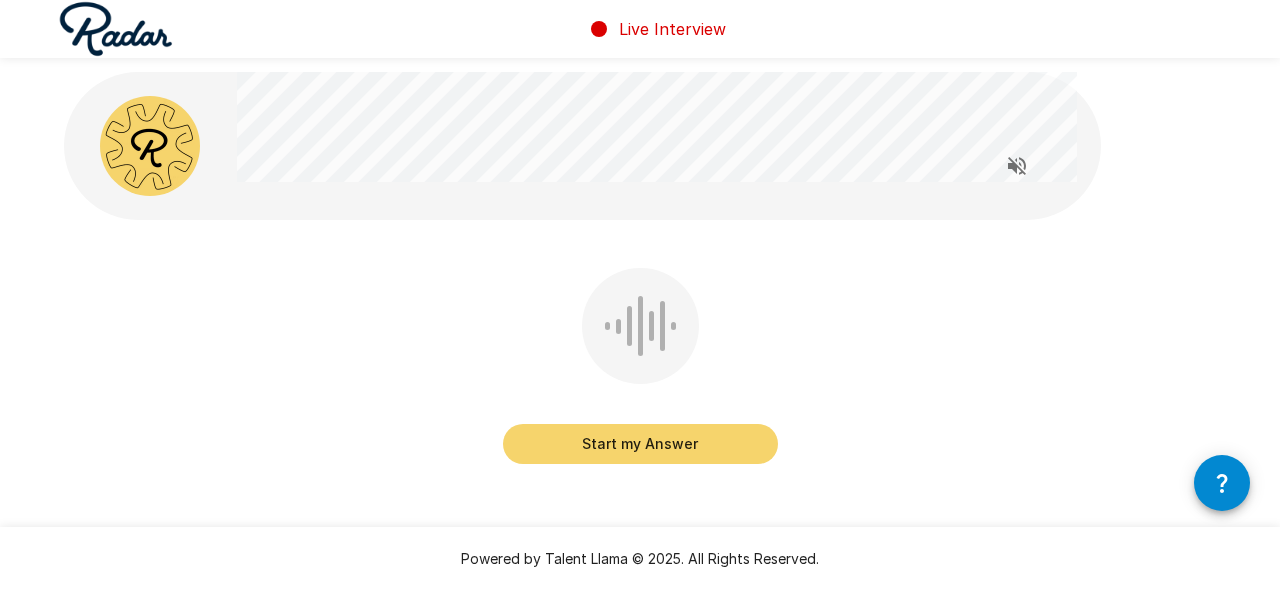 click on "Start my Answer" at bounding box center (640, 444) 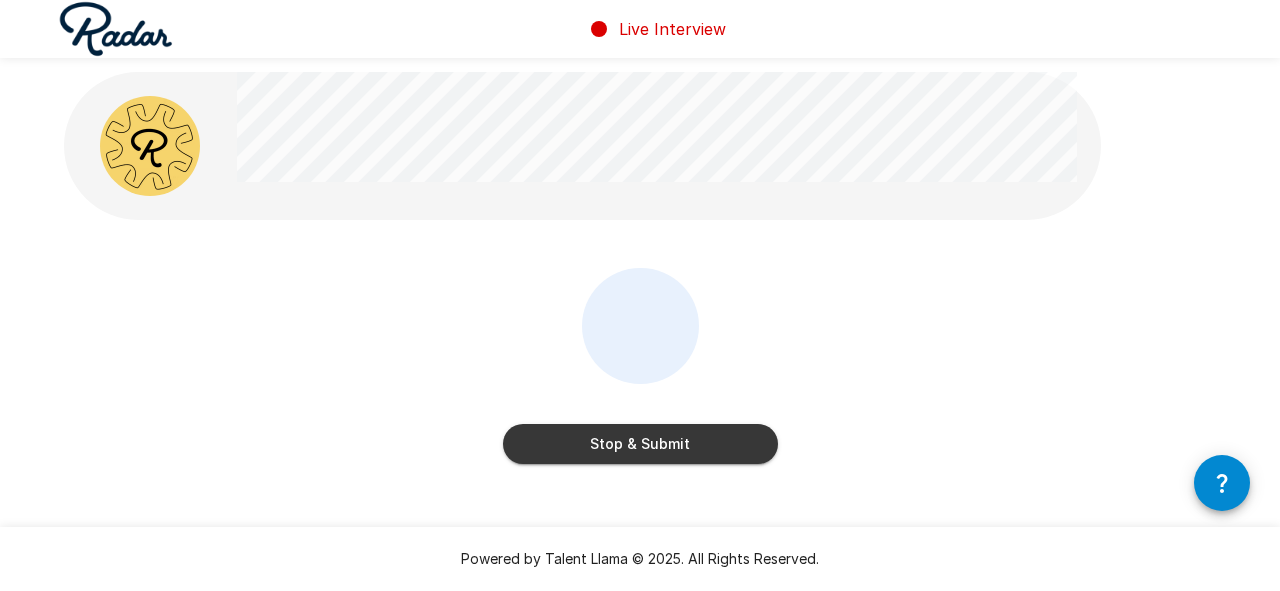 click on "Stop & Submit" at bounding box center (640, 444) 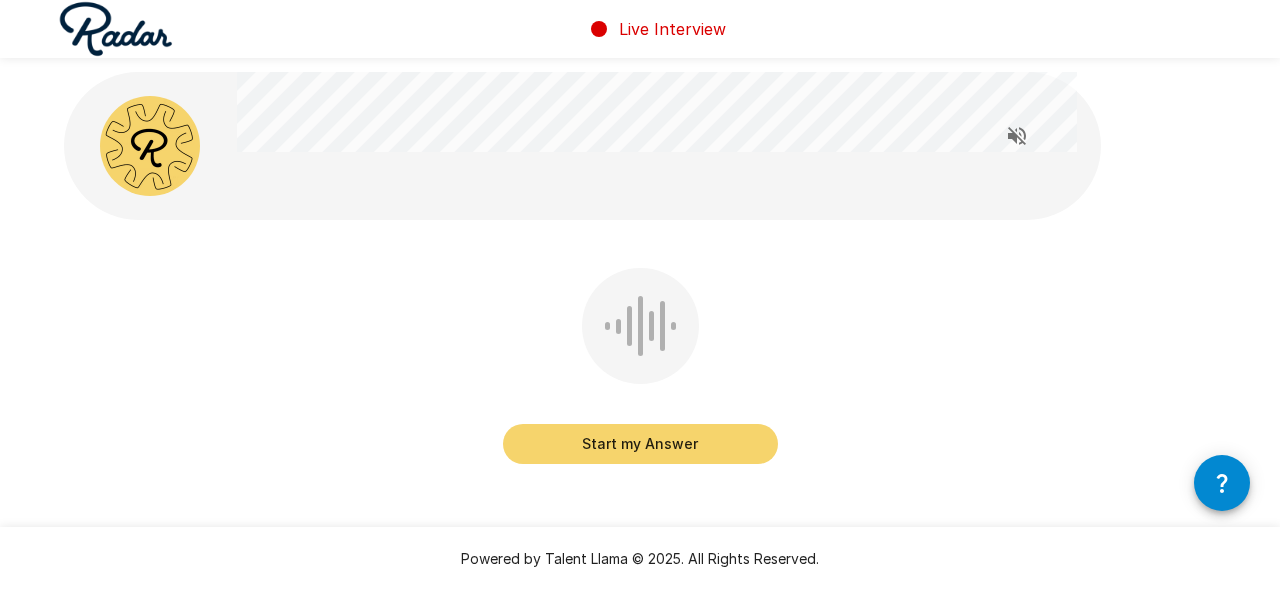 click on "Start my Answer" at bounding box center [640, 444] 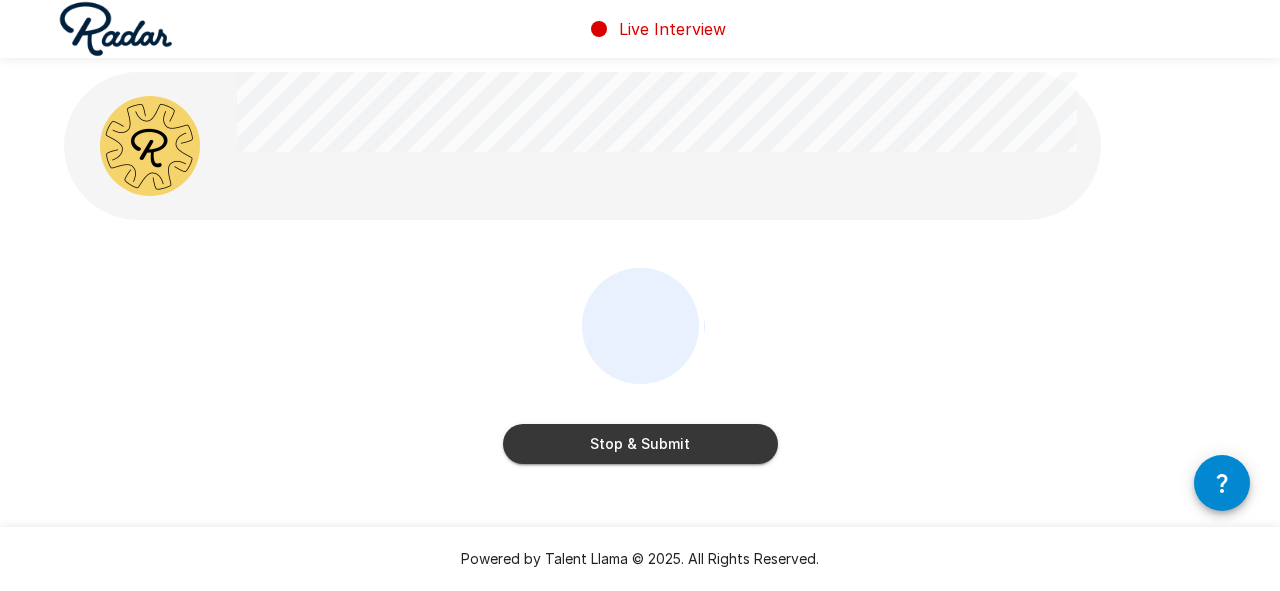 click on "Stop & Submit" at bounding box center (640, 444) 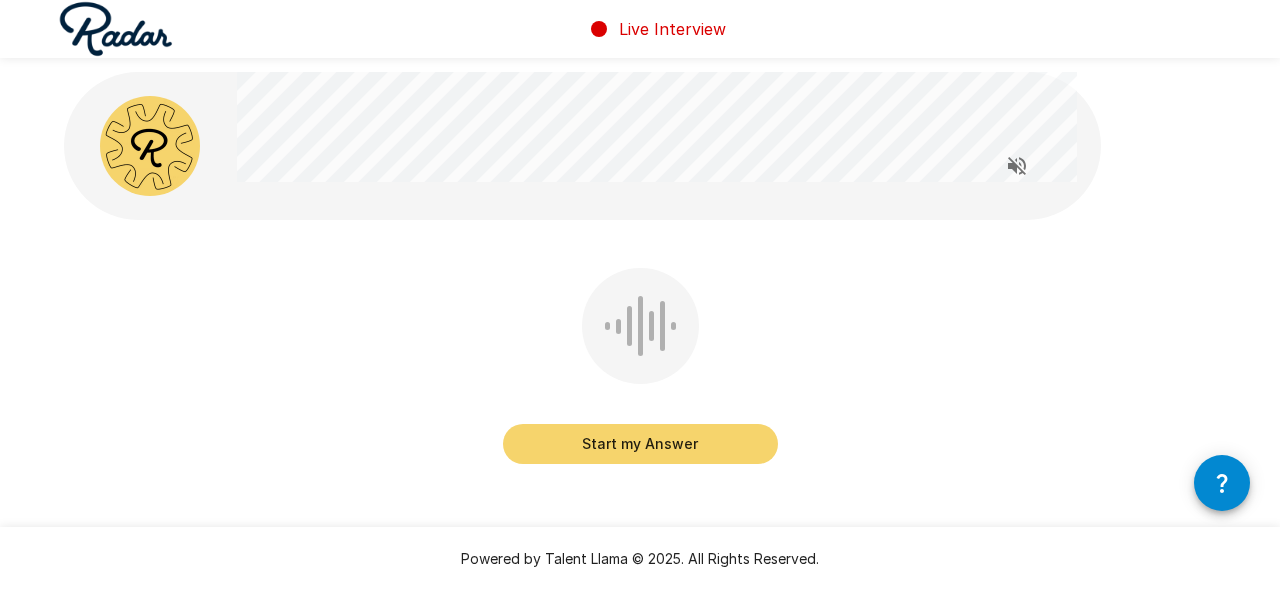 click on "Start my Answer" at bounding box center (640, 444) 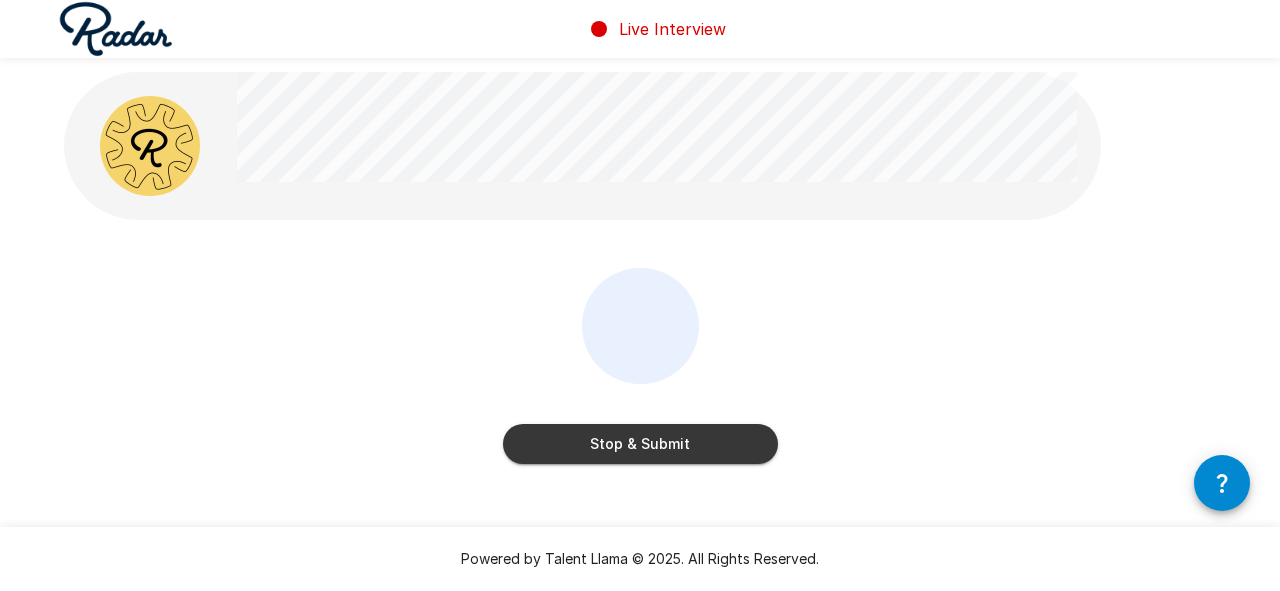 click on "Stop & Submit" at bounding box center [640, 444] 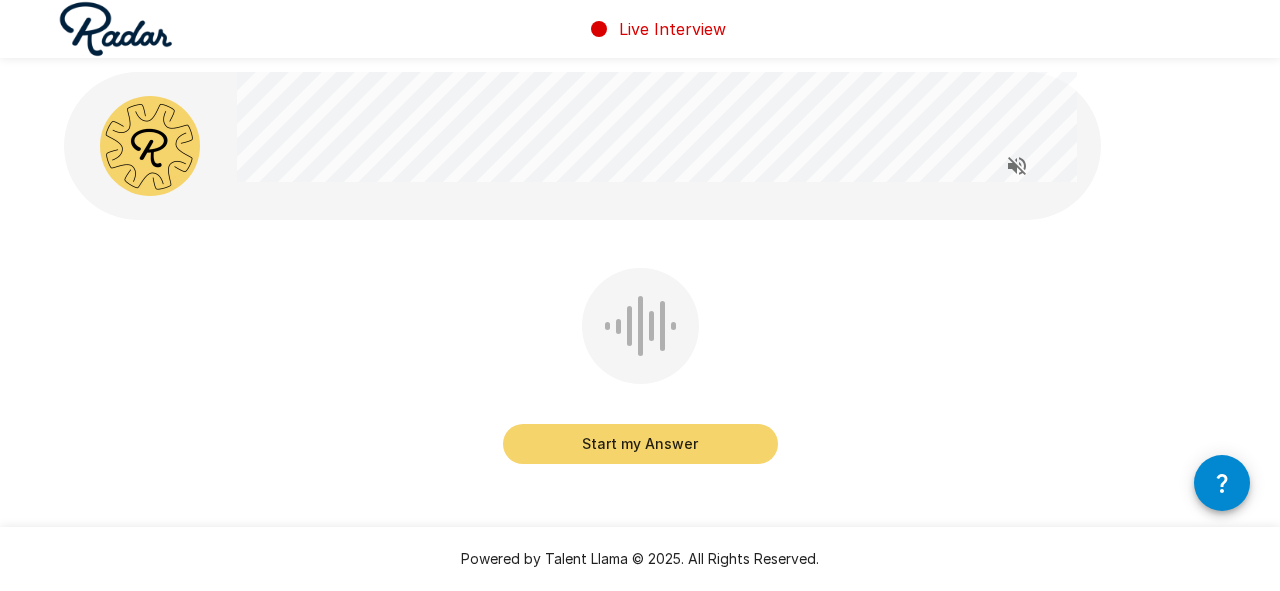 click on "Start my Answer" at bounding box center [640, 444] 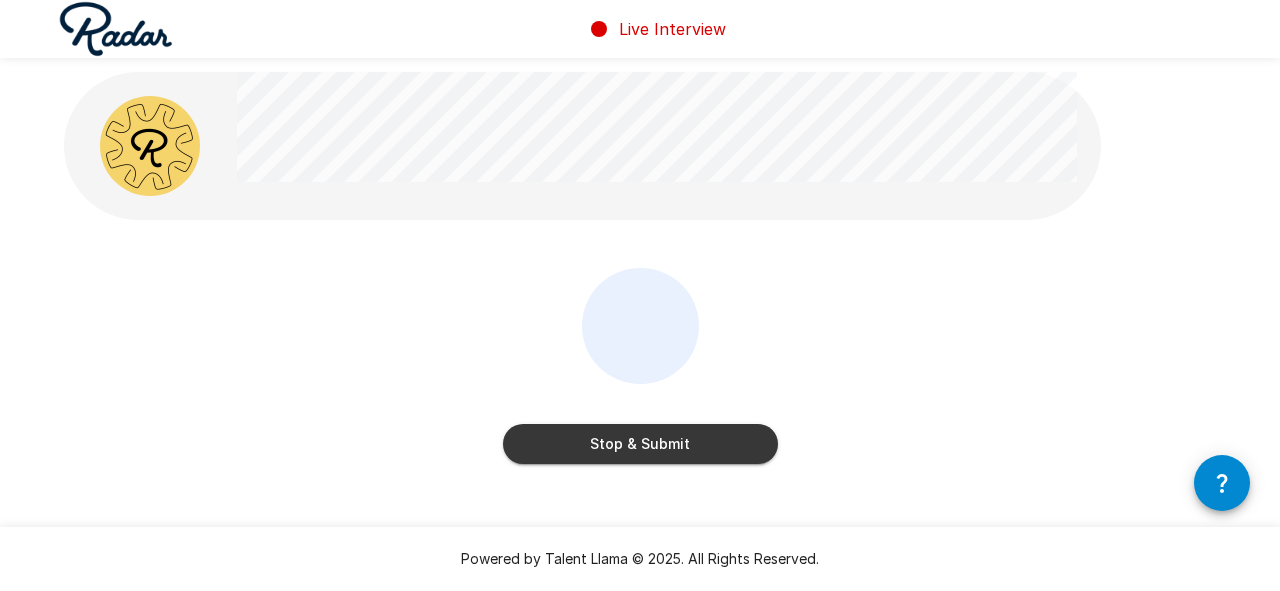 click on "Stop & Submit" at bounding box center [640, 444] 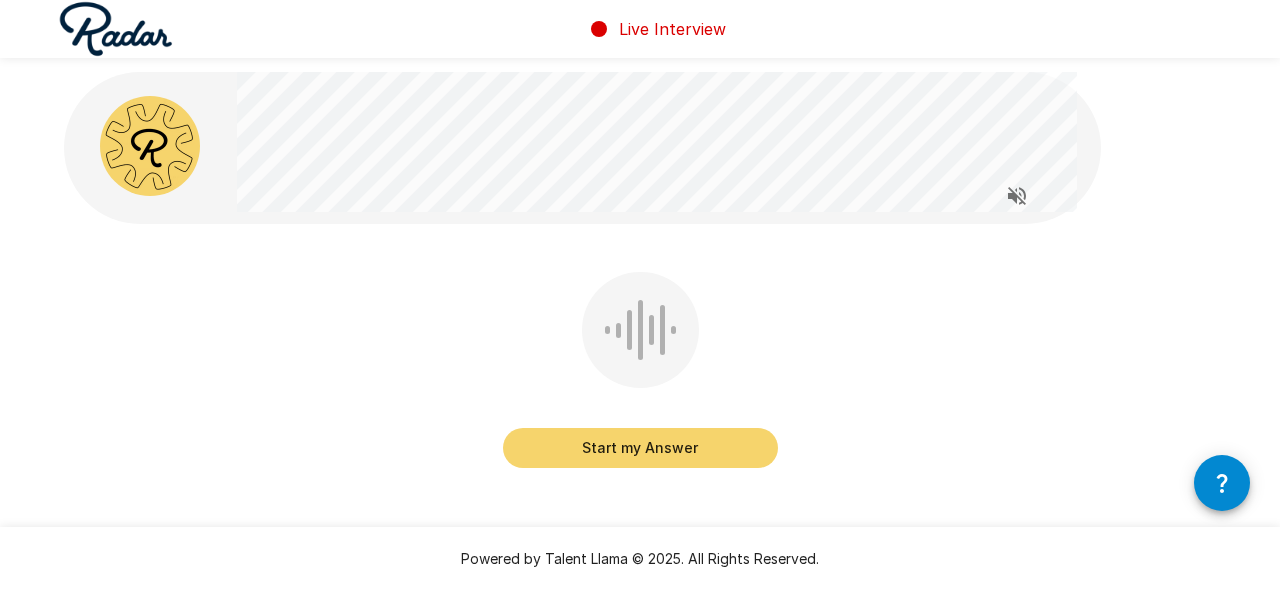 click on "Start my Answer" at bounding box center [640, 448] 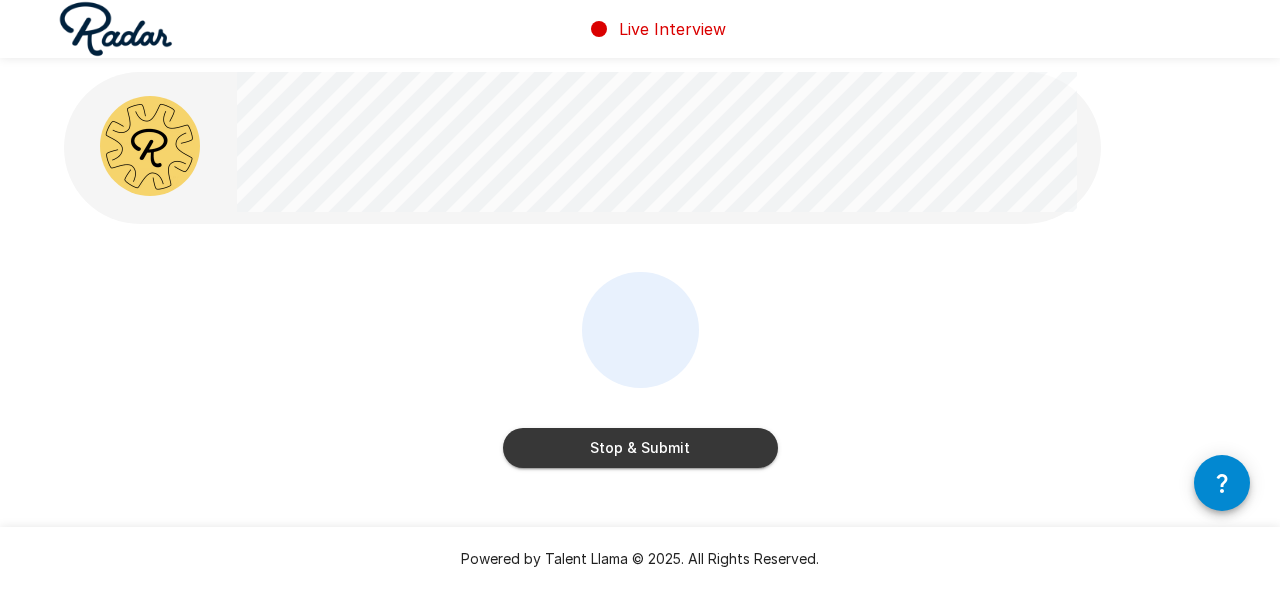click on "Stop & Submit" at bounding box center (640, 448) 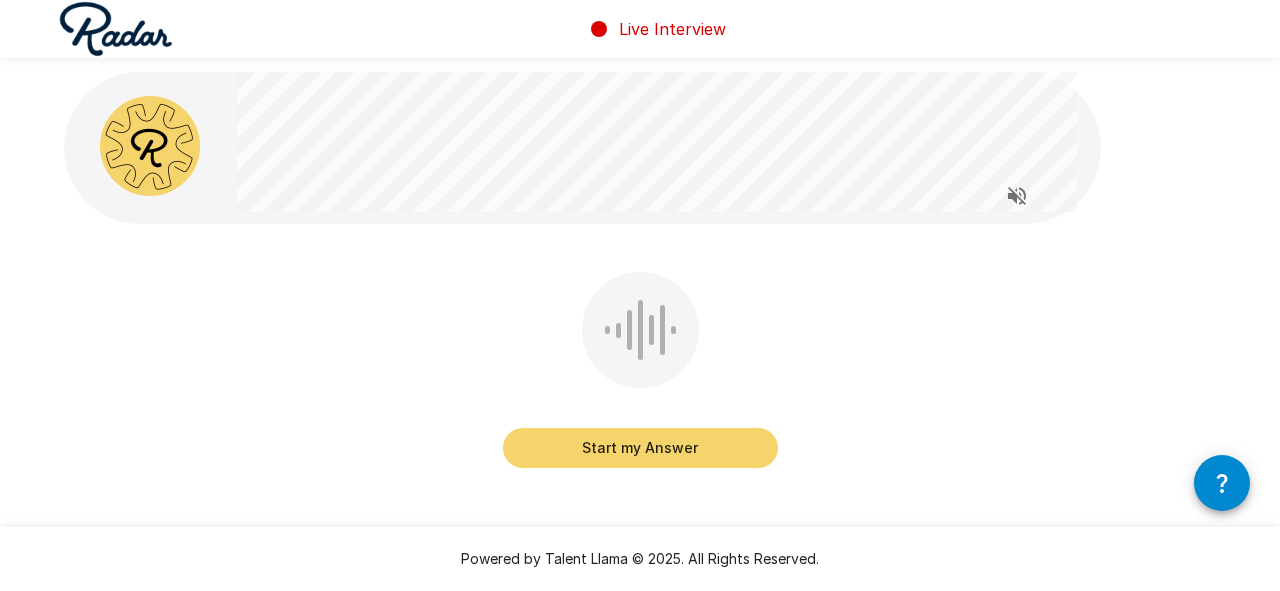 click on "Start my Answer" at bounding box center [640, 448] 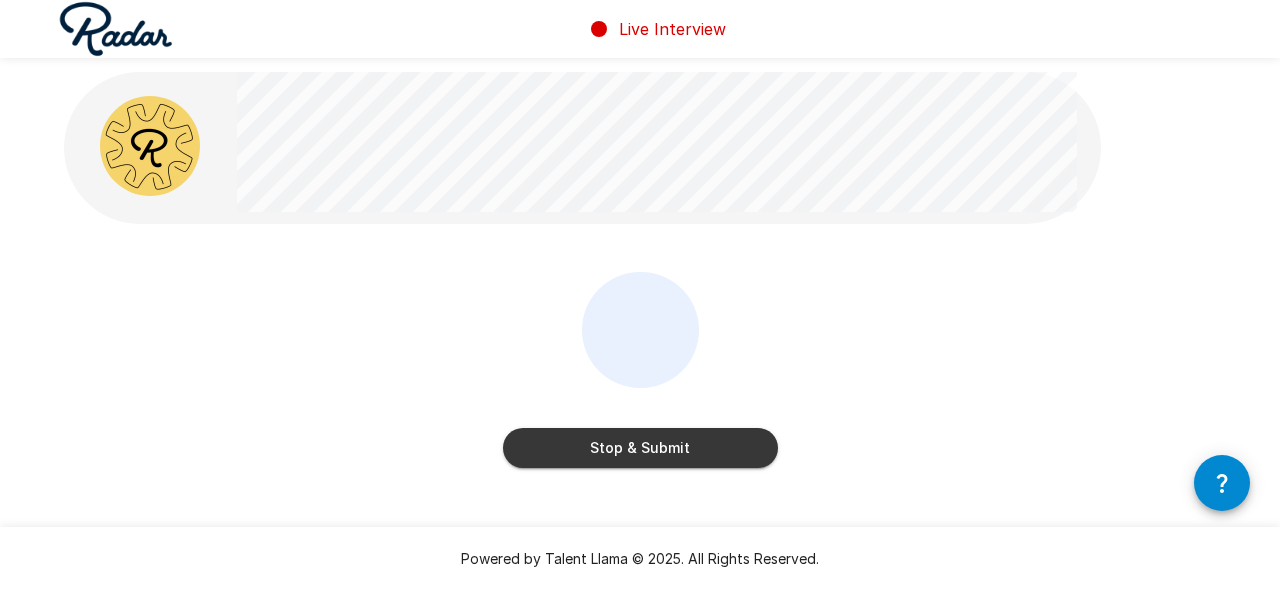click on "Stop & Submit" at bounding box center (640, 448) 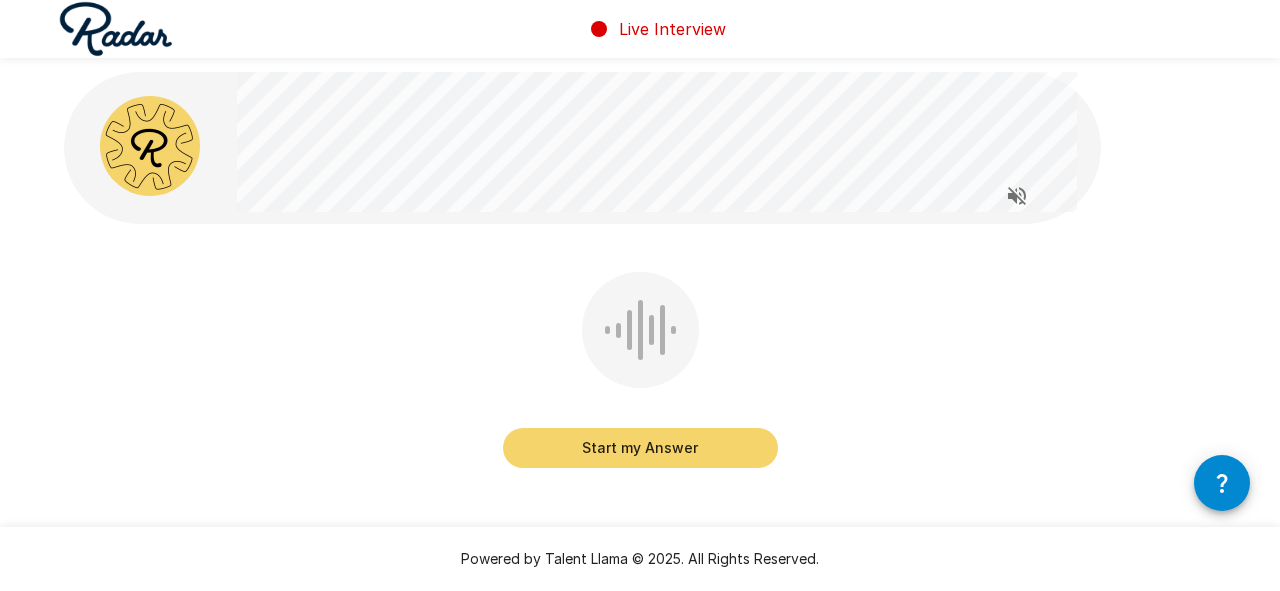 click on "Start my Answer" at bounding box center (640, 448) 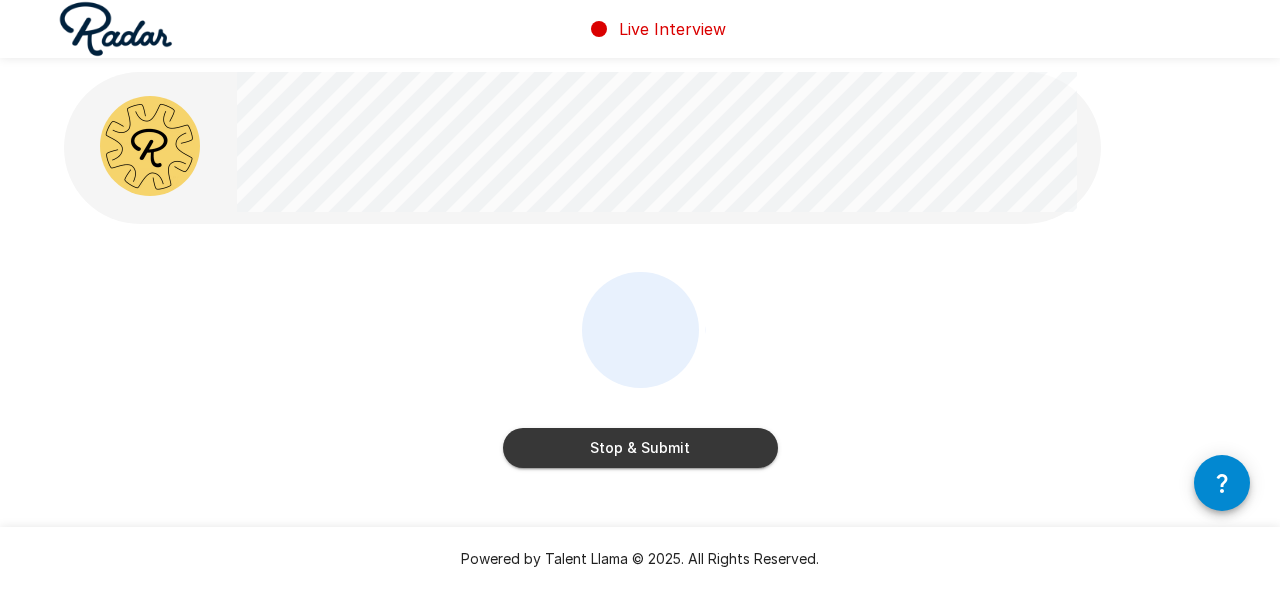 click on "Stop & Submit" at bounding box center (640, 448) 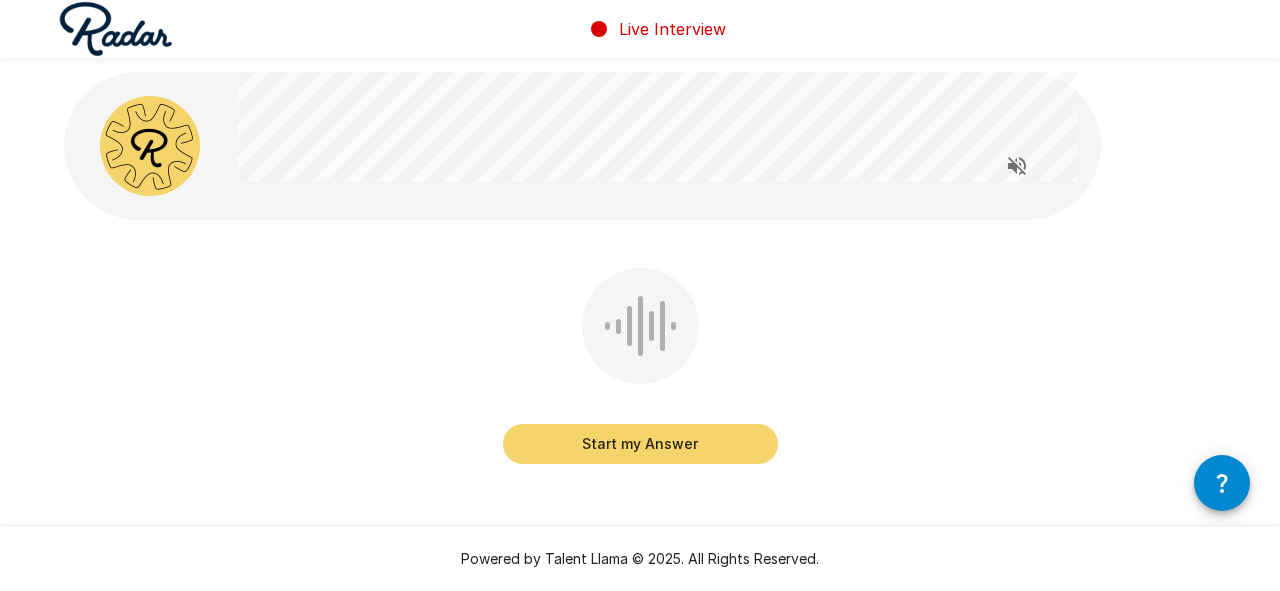 click on "Start my Answer" at bounding box center [640, 444] 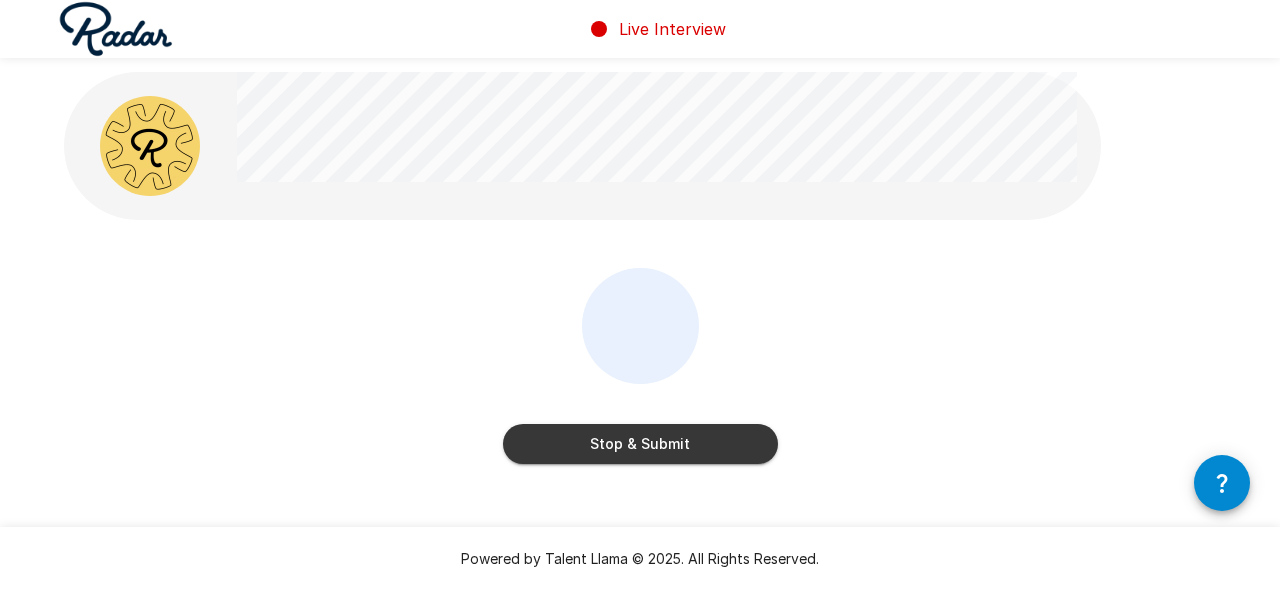 click on "Stop & Submit" at bounding box center (640, 444) 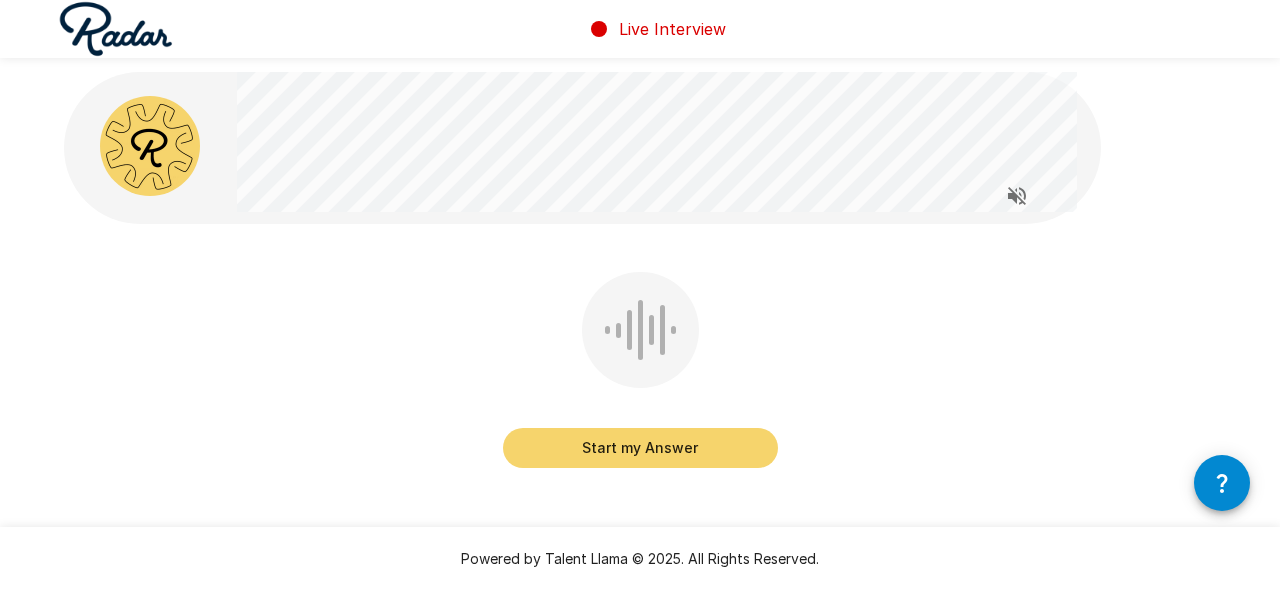 click on "Start my Answer" at bounding box center [640, 448] 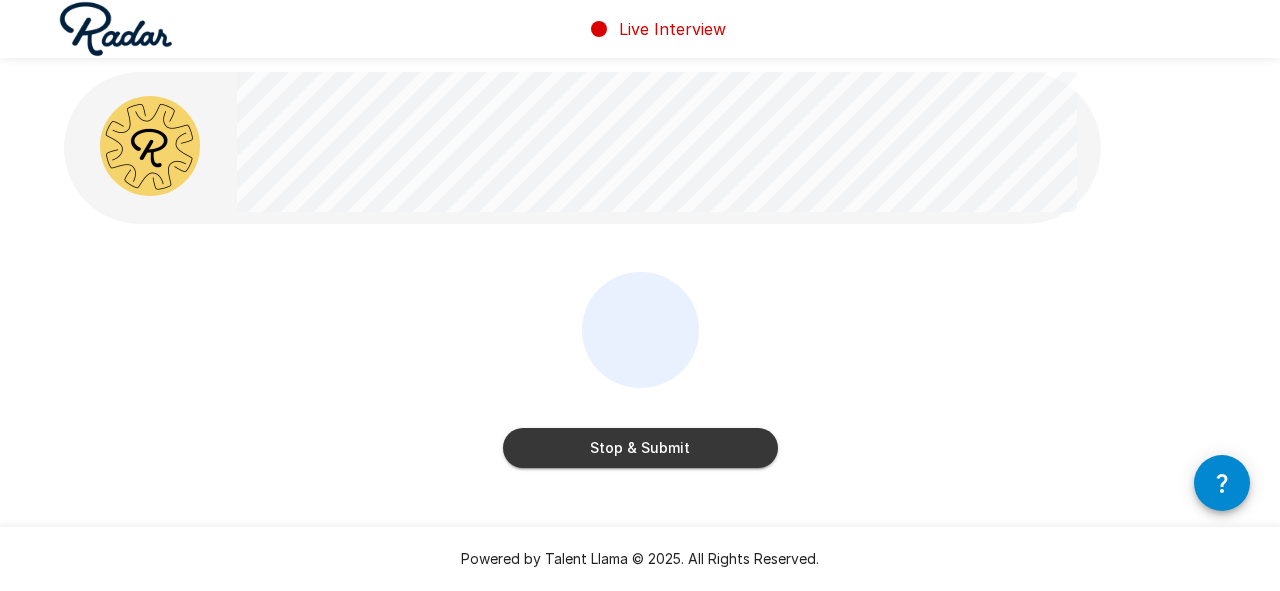 click on "Stop & Submit" at bounding box center [640, 448] 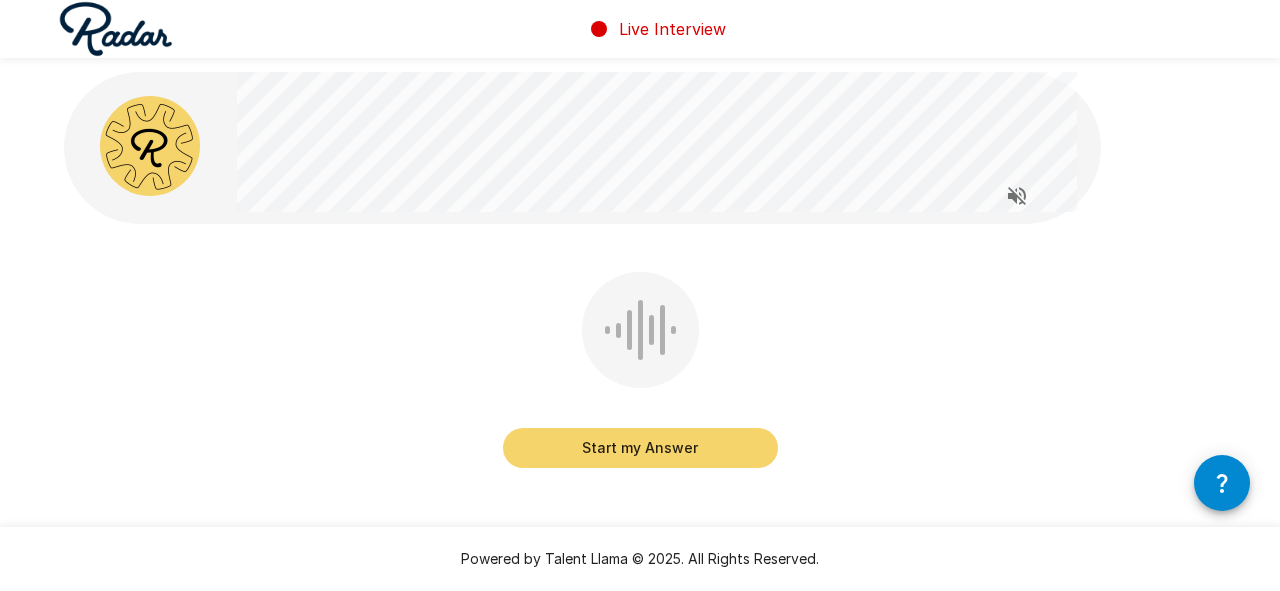 click on "Start my Answer" at bounding box center (640, 448) 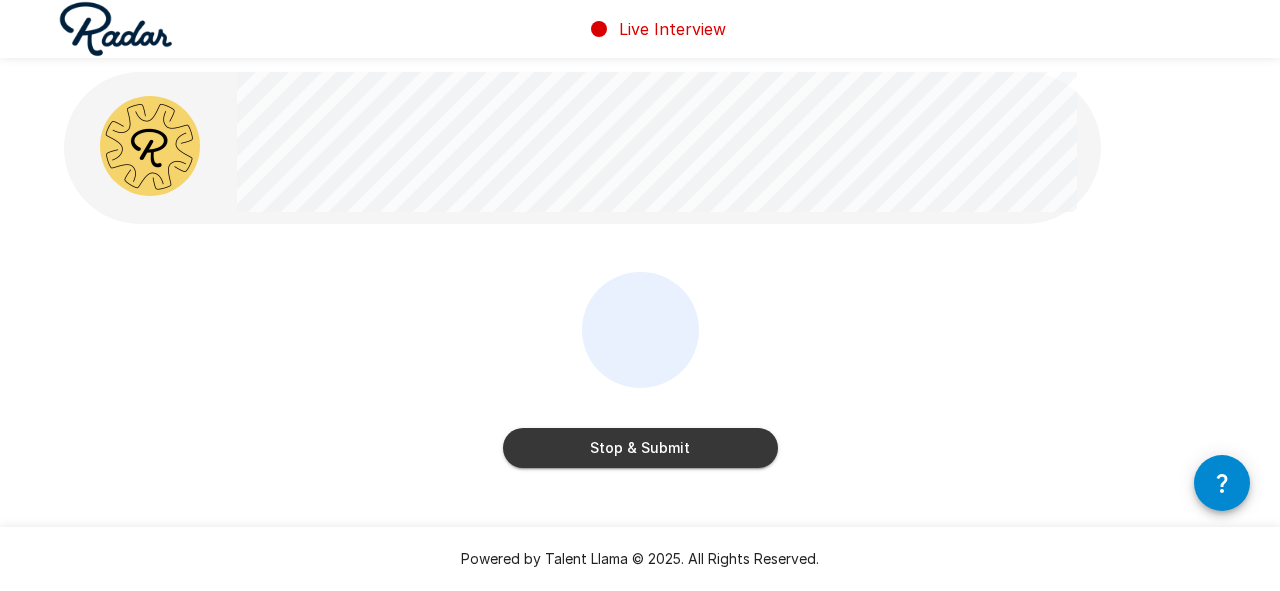 click on "Stop & Submit" at bounding box center [640, 448] 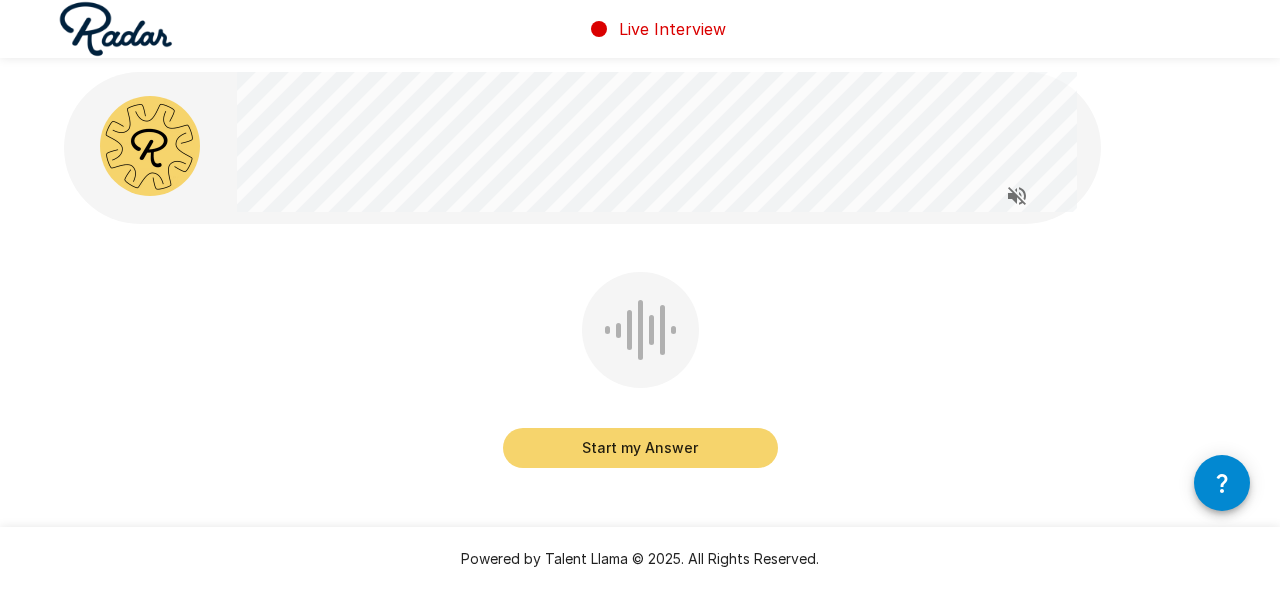 click on "Start my Answer" at bounding box center [640, 448] 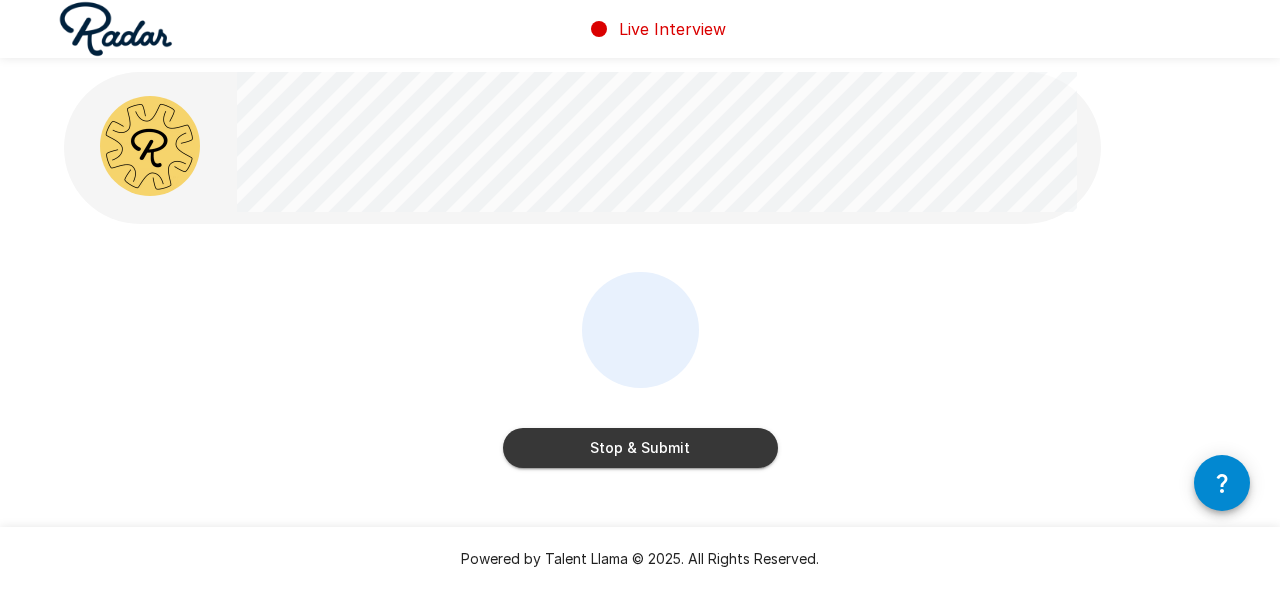 click on "Stop & Submit" at bounding box center [640, 448] 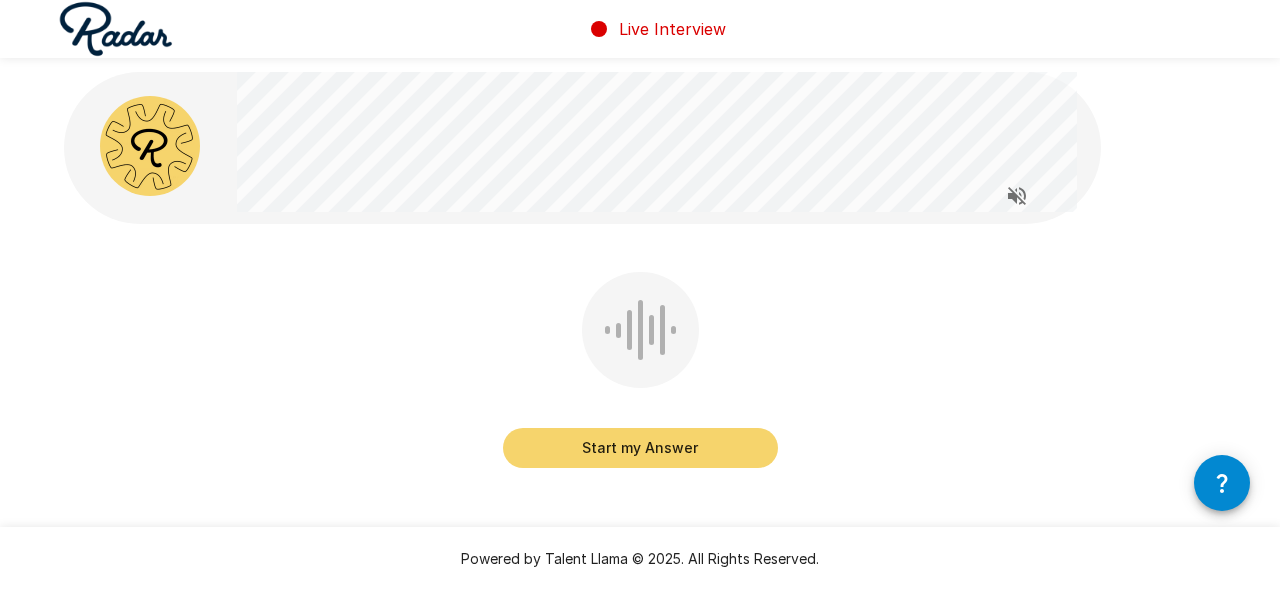 click on "Start my Answer" at bounding box center [640, 448] 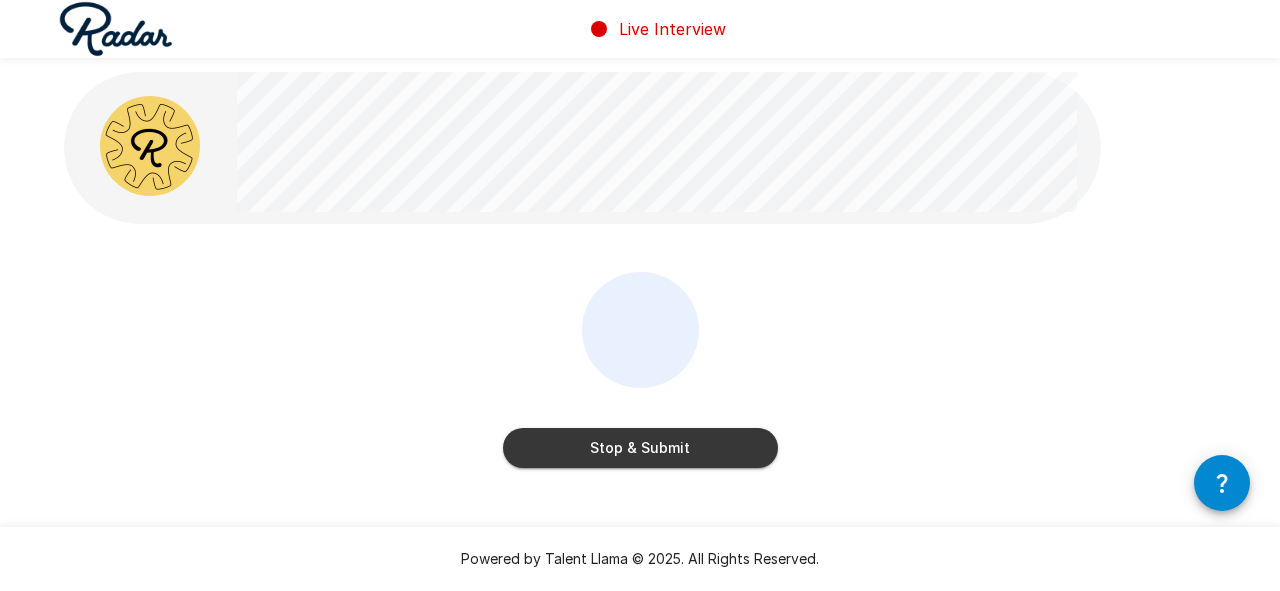 click on "Stop & Submit" at bounding box center (640, 448) 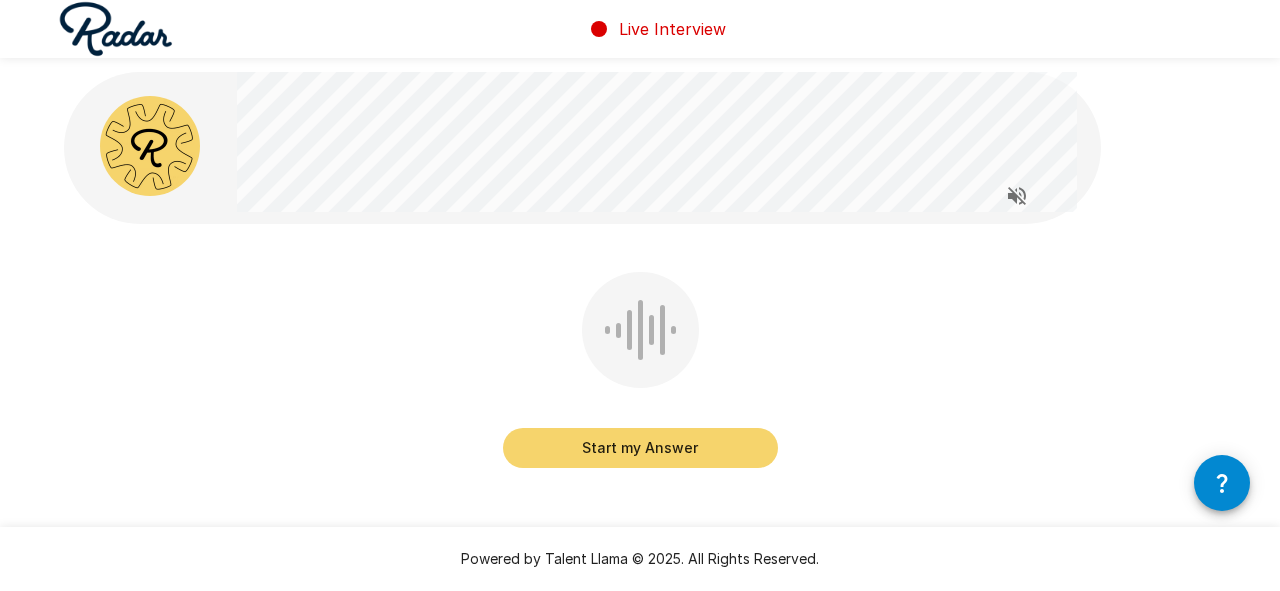 click on "Start my Answer" at bounding box center (640, 448) 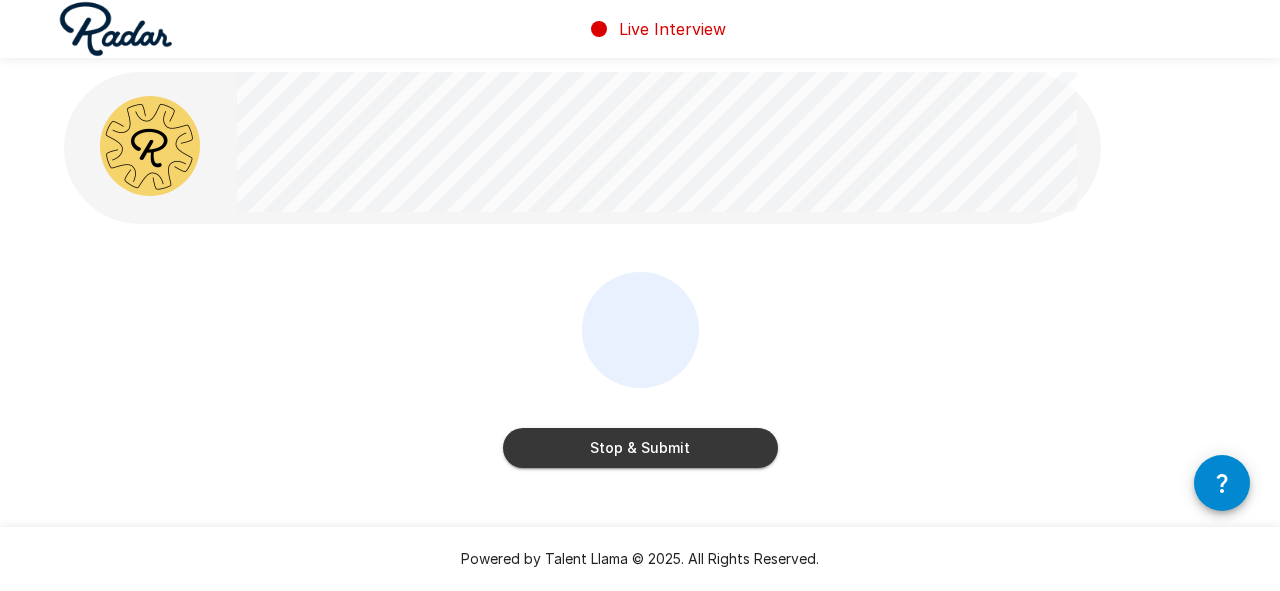 click on "Stop & Submit" at bounding box center (640, 448) 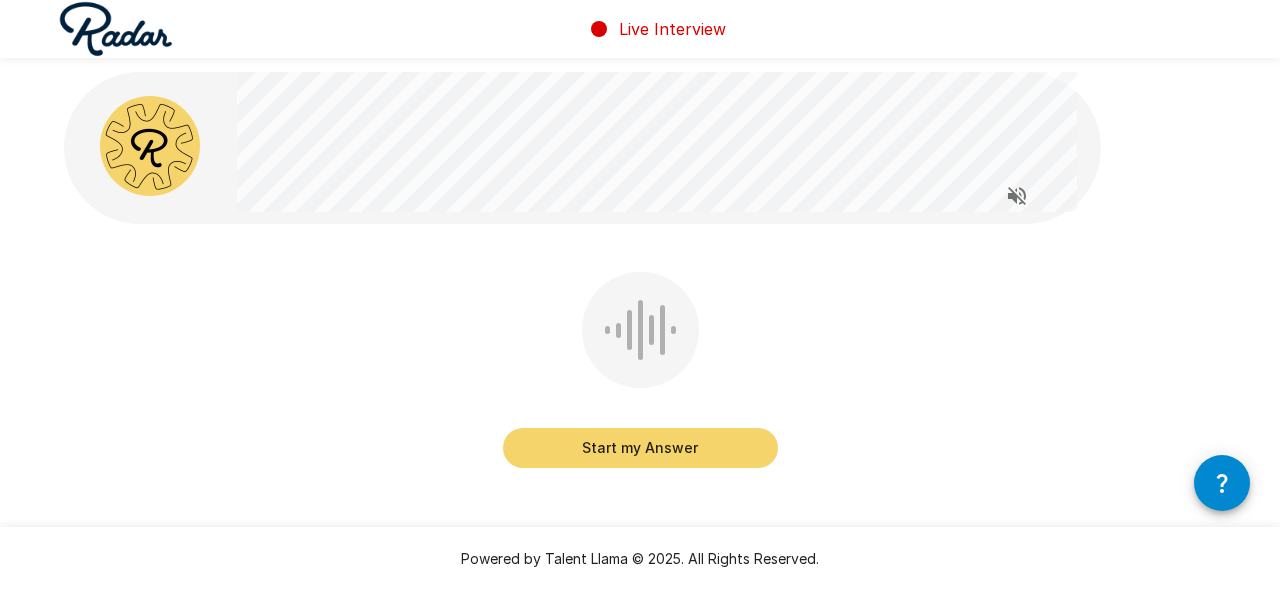 click on "Start my Answer" at bounding box center [640, 448] 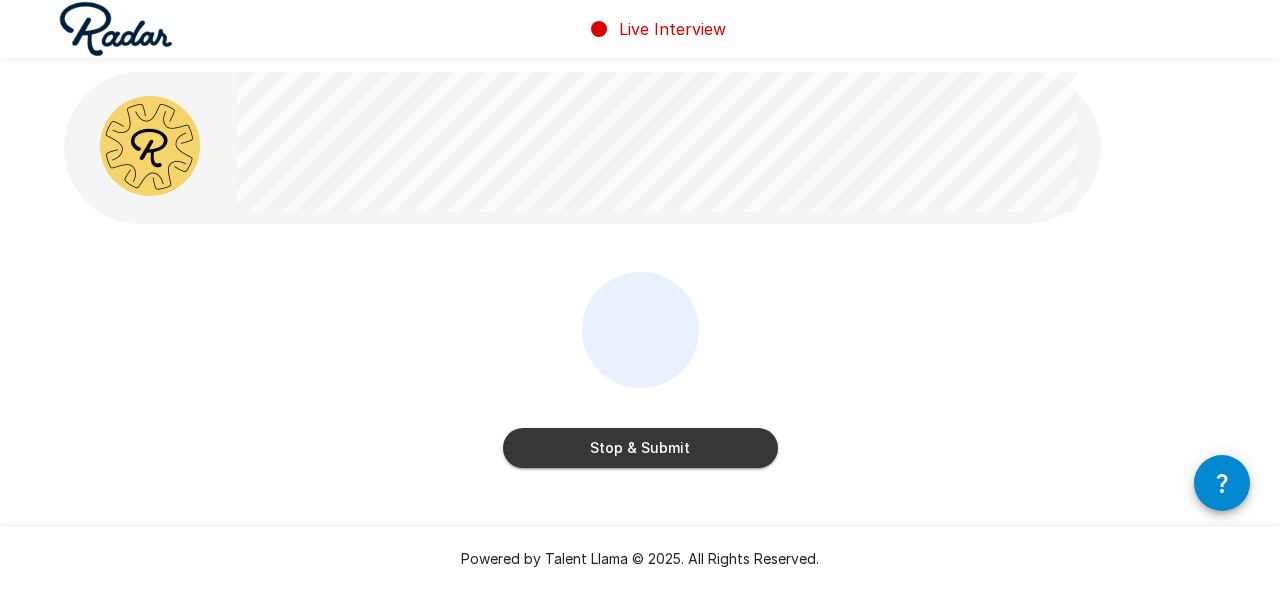click on "Stop & Submit" at bounding box center [640, 448] 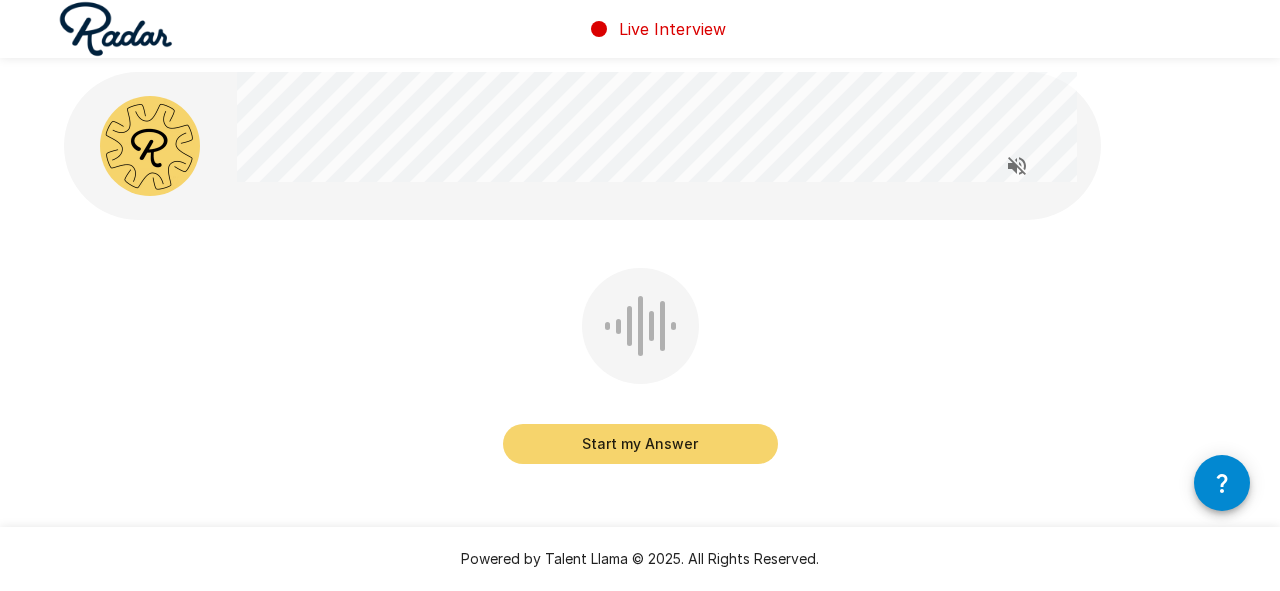 click on "Start my Answer" at bounding box center [640, 444] 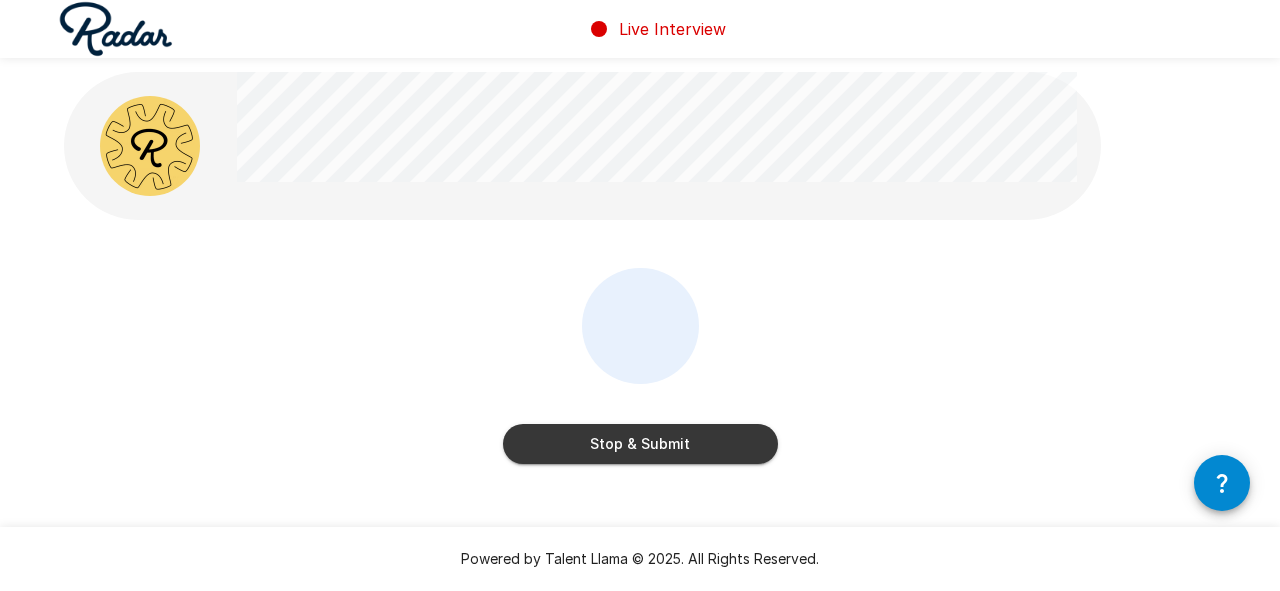 click on "Stop & Submit" at bounding box center [640, 444] 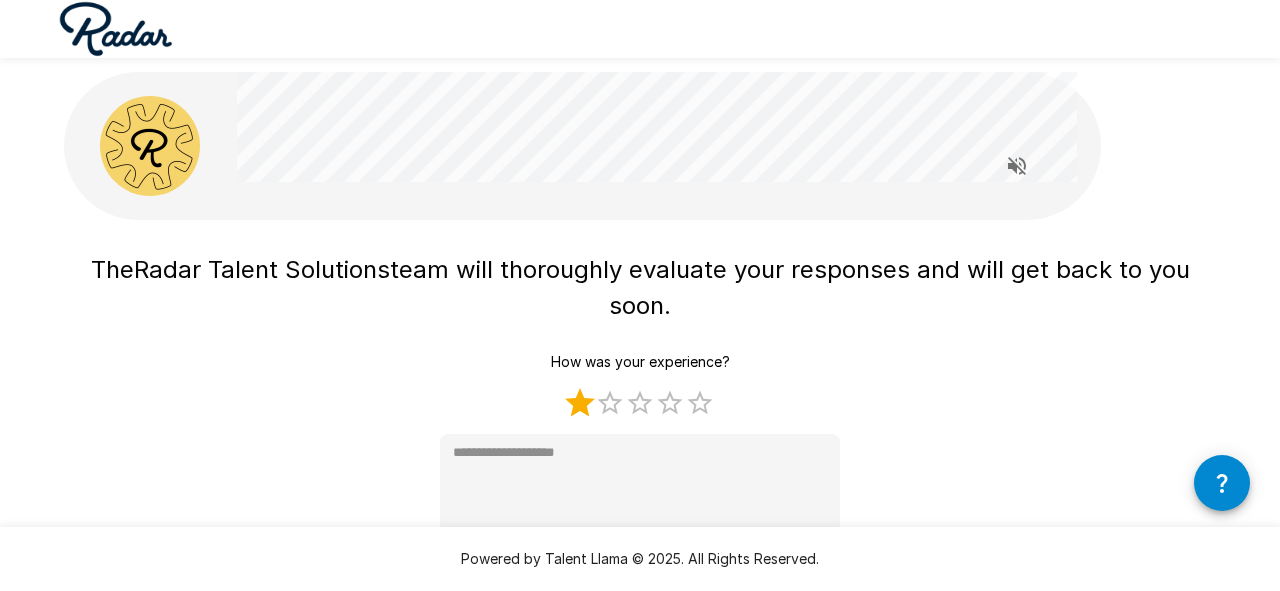 click on "1 Star" at bounding box center (580, 403) 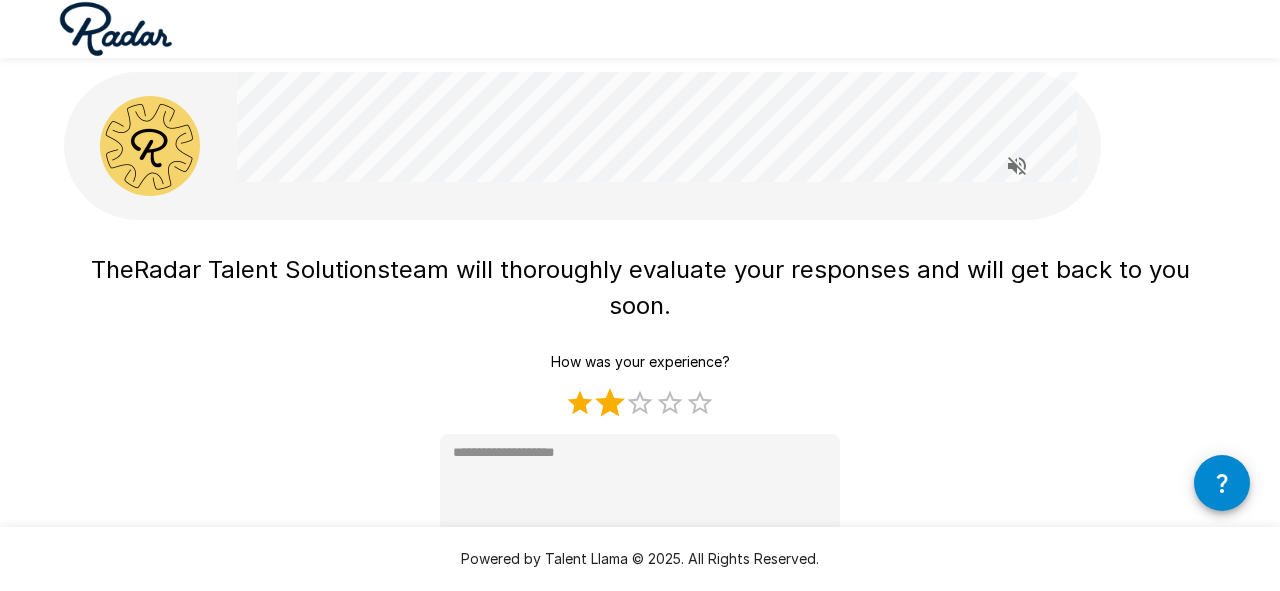 click on "2 Stars" at bounding box center [610, 403] 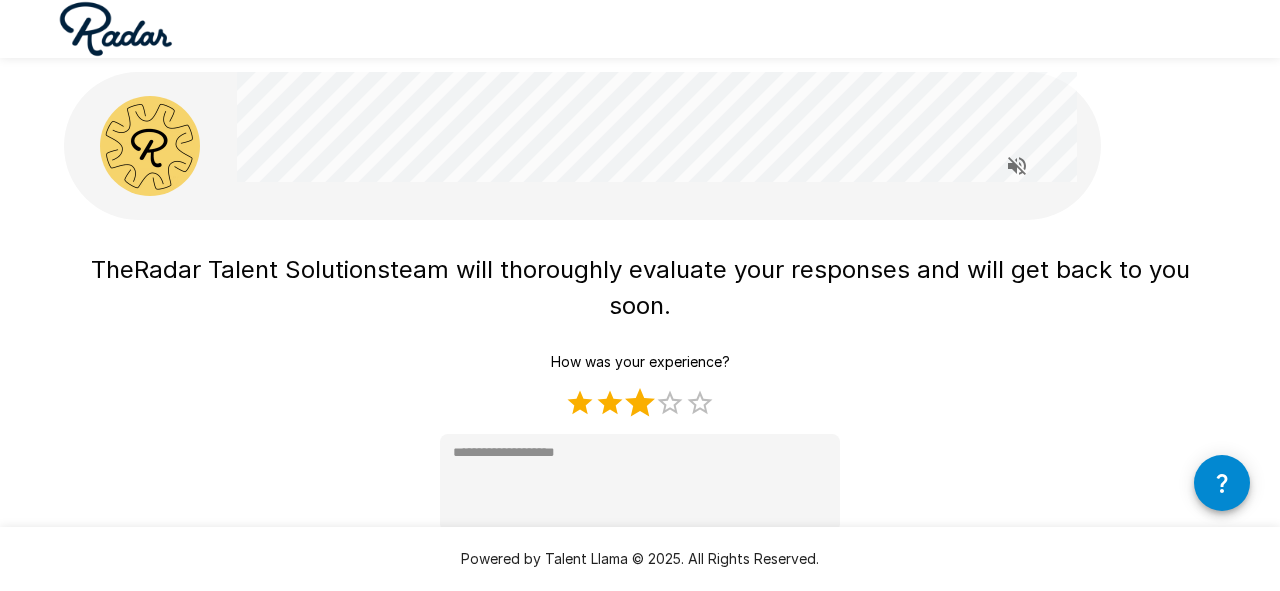 click on "3 Stars" at bounding box center (640, 403) 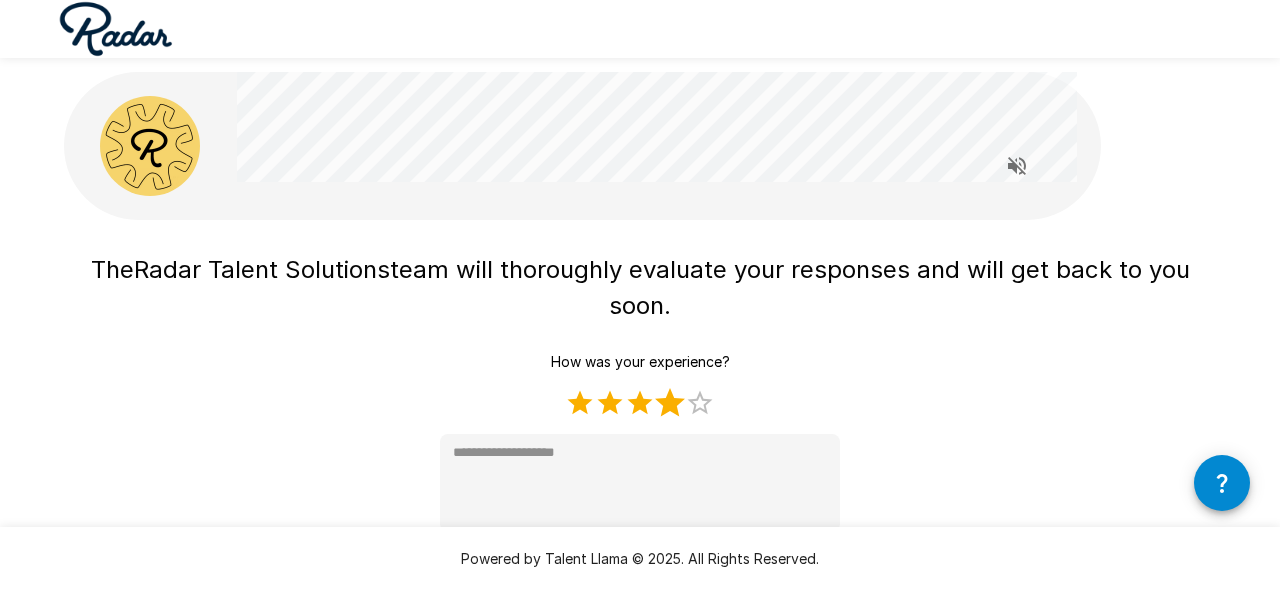 click on "4 Stars" at bounding box center [670, 403] 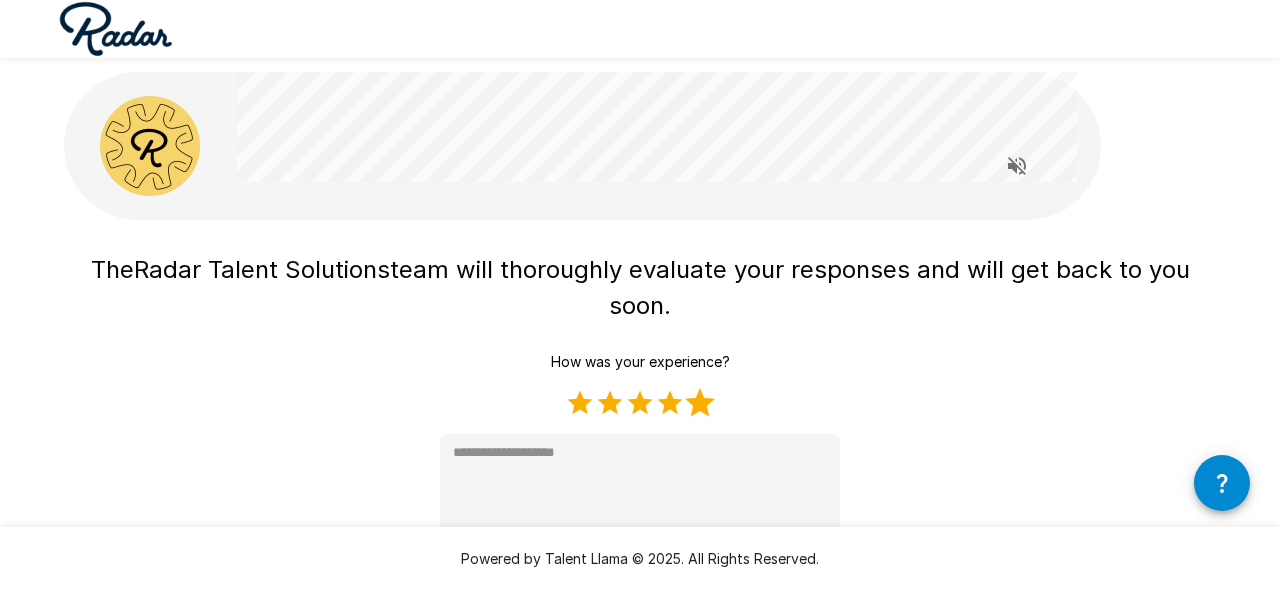 click on "5 Stars" at bounding box center (700, 403) 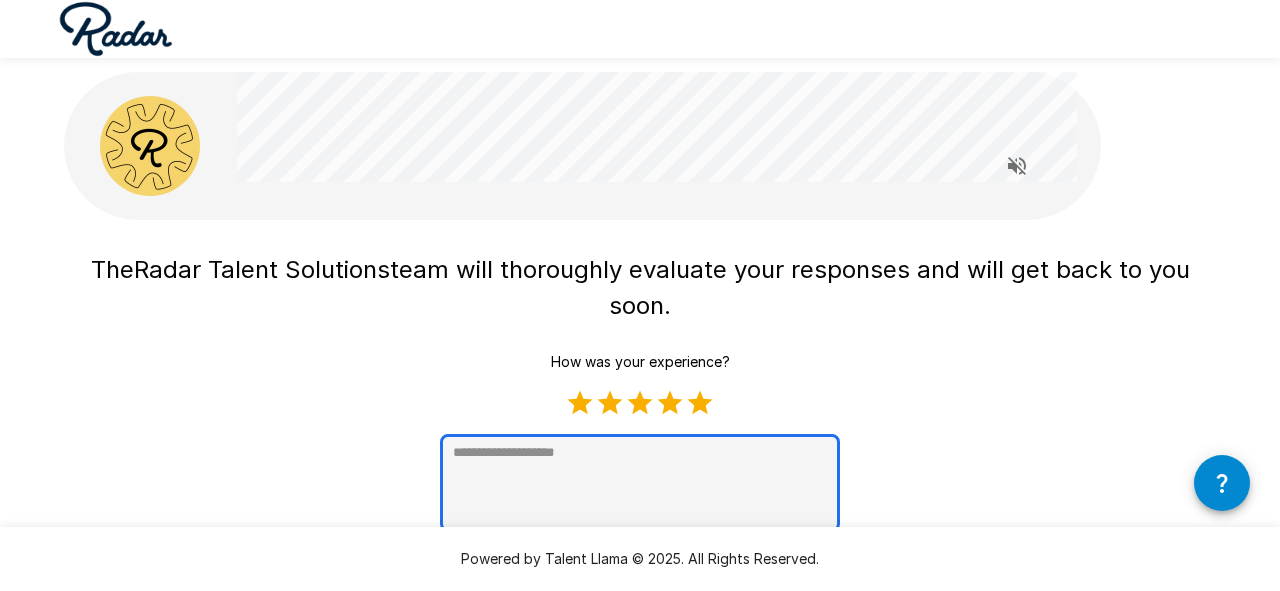click at bounding box center [640, 483] 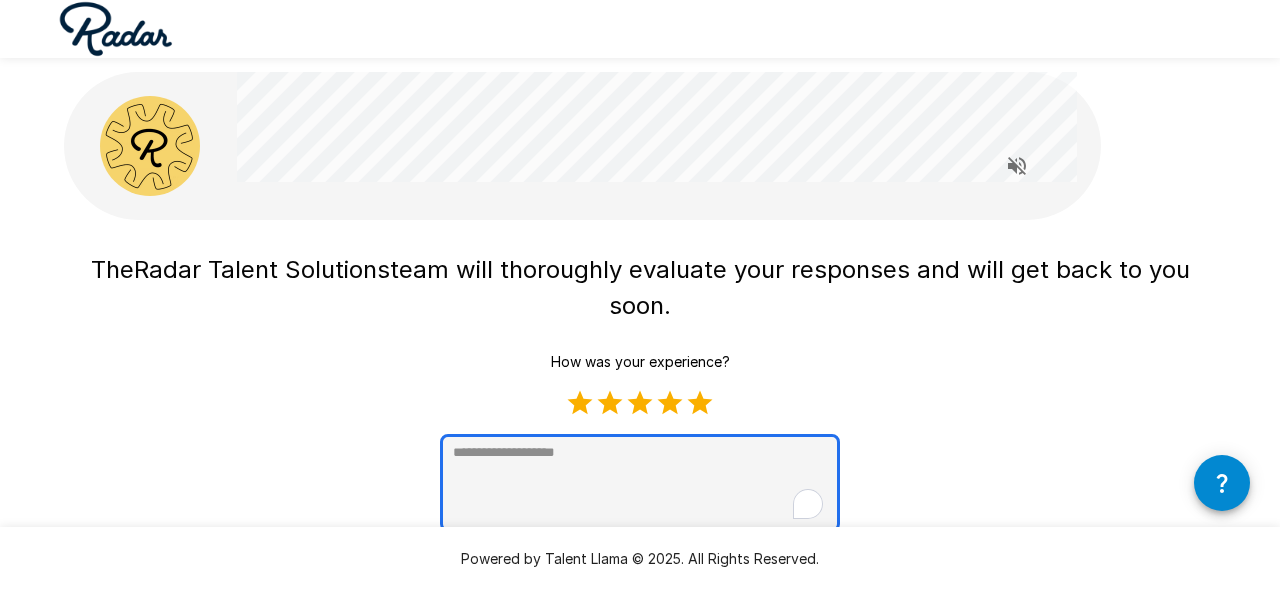 type on "*" 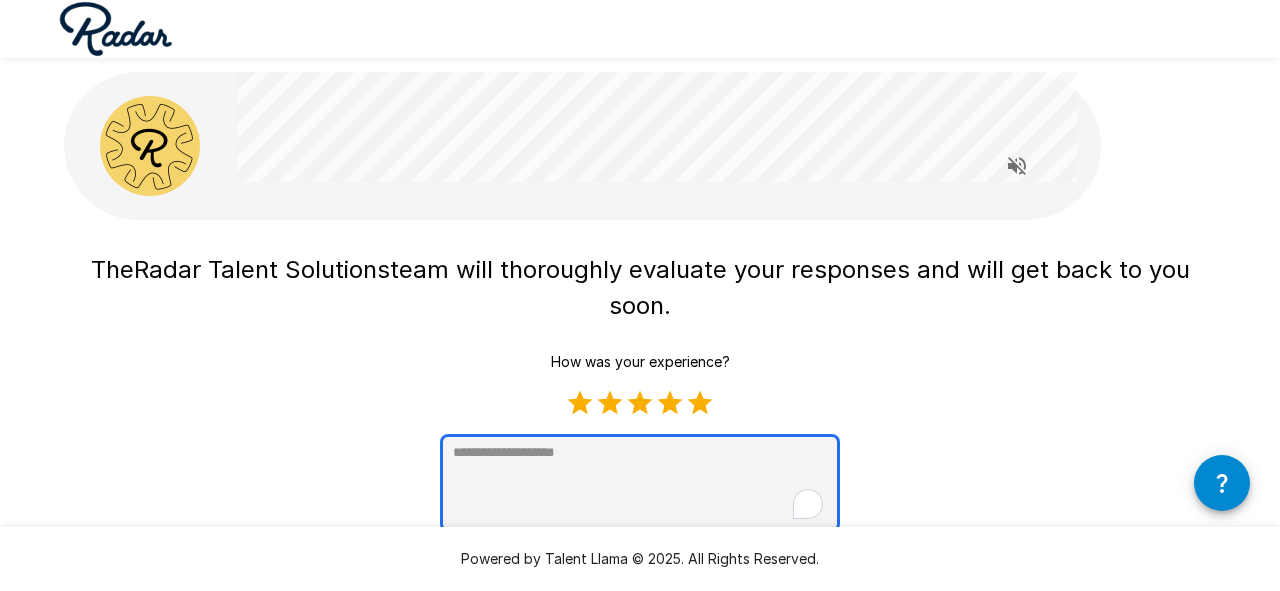 type on "*" 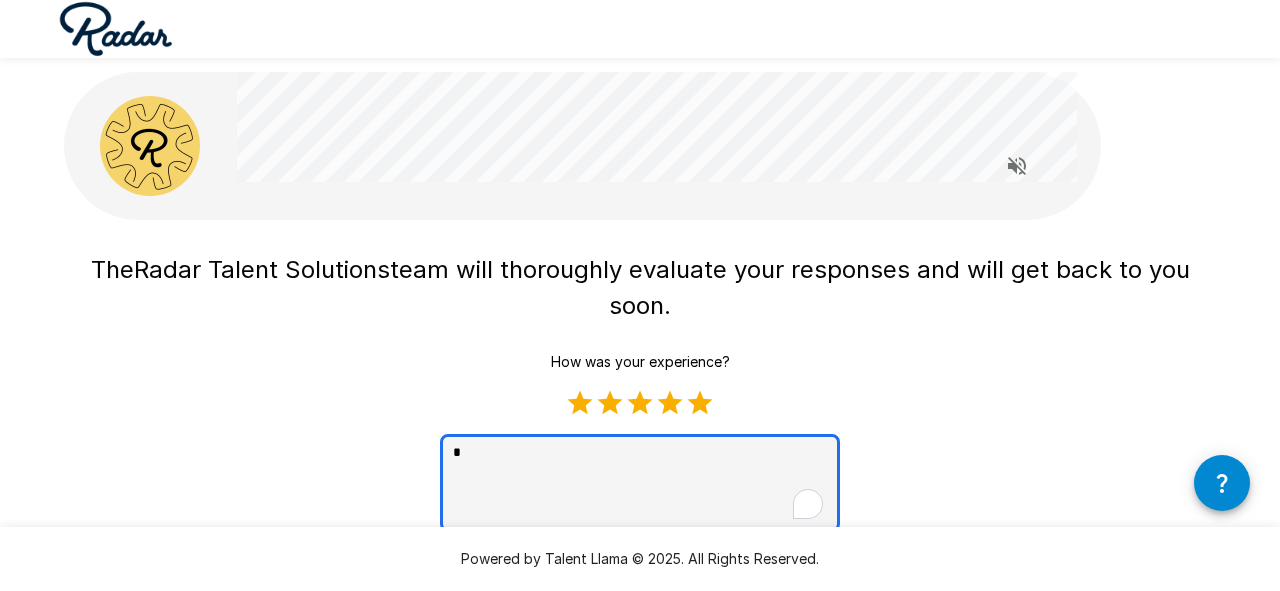 type on "**" 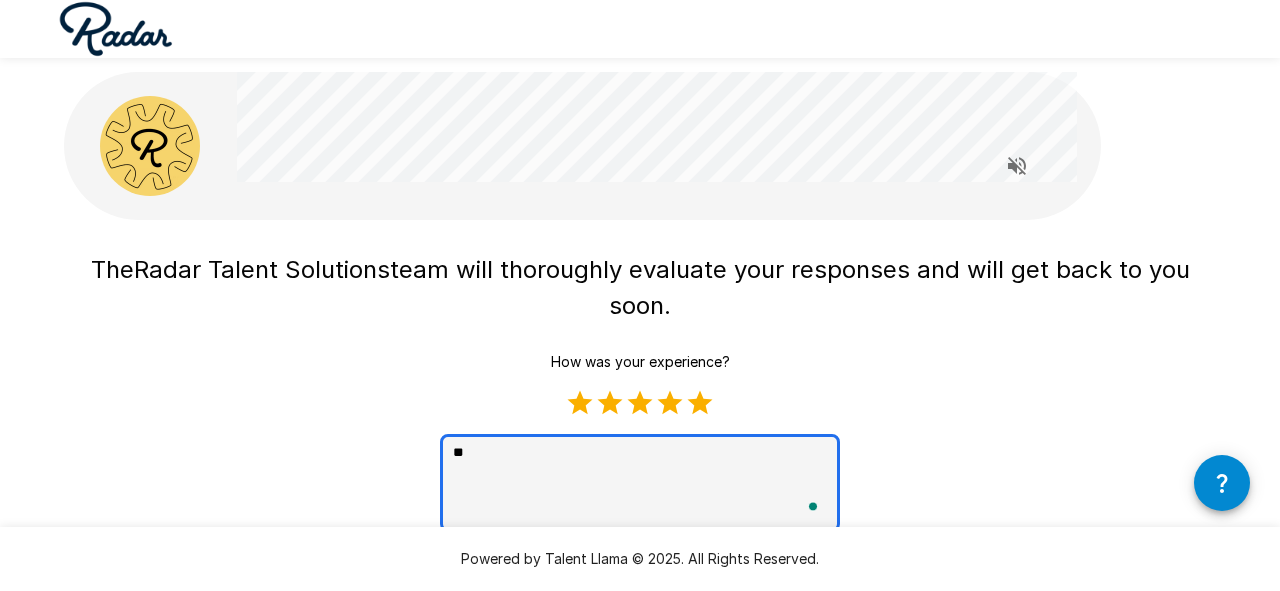 type on "***" 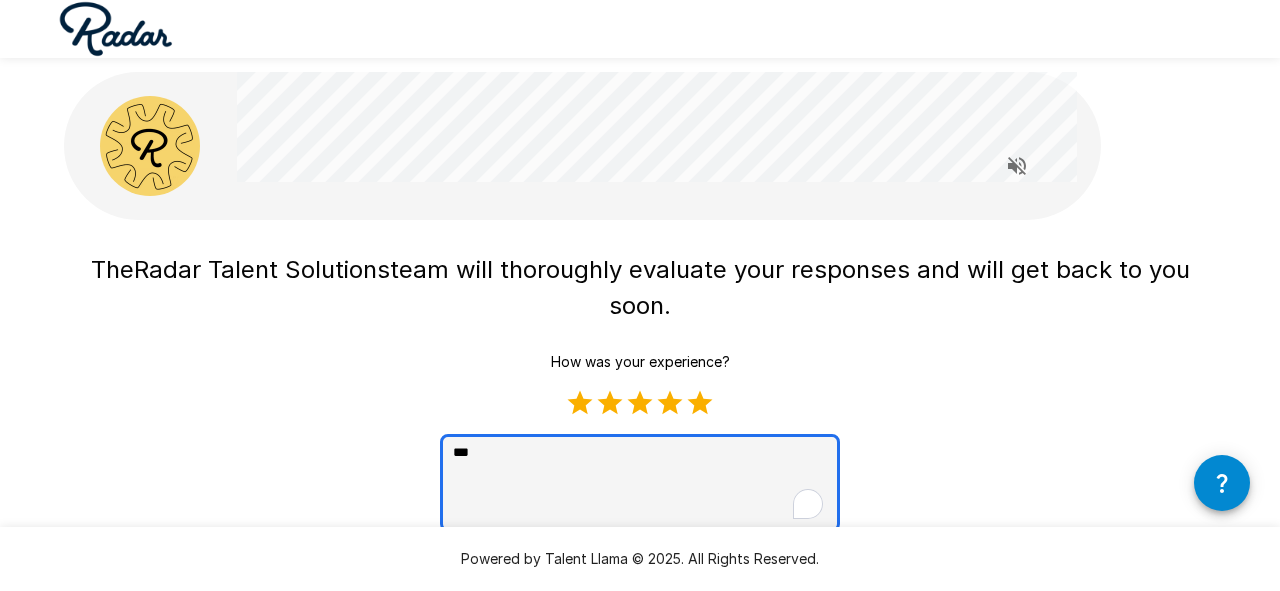 type on "****" 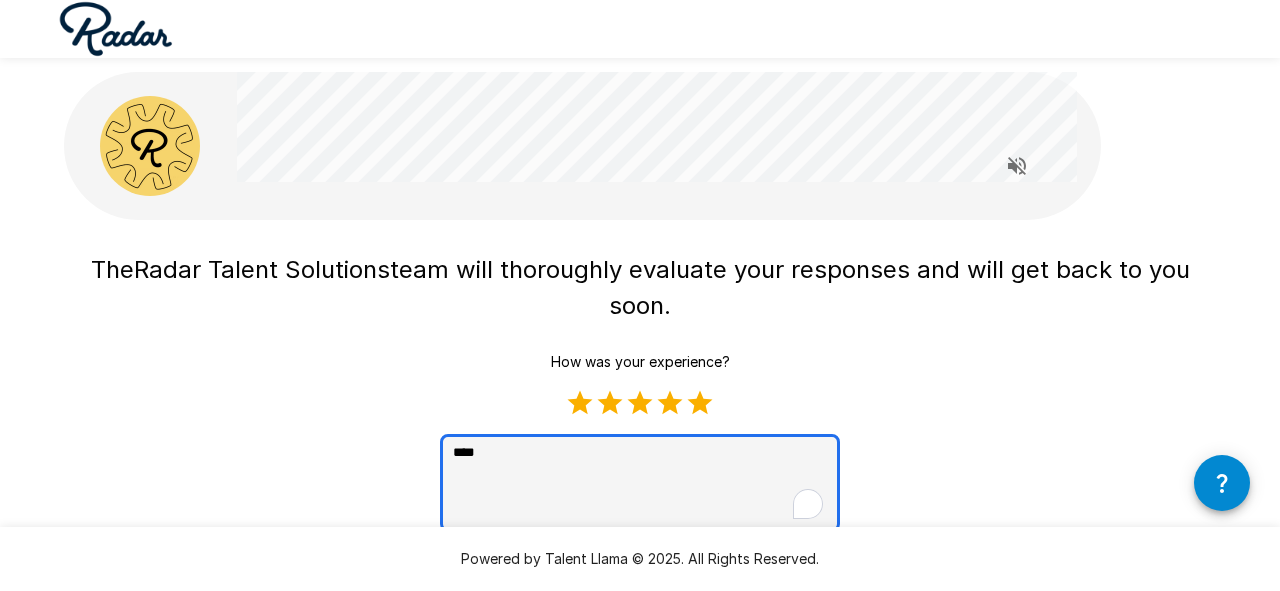 type on "*****" 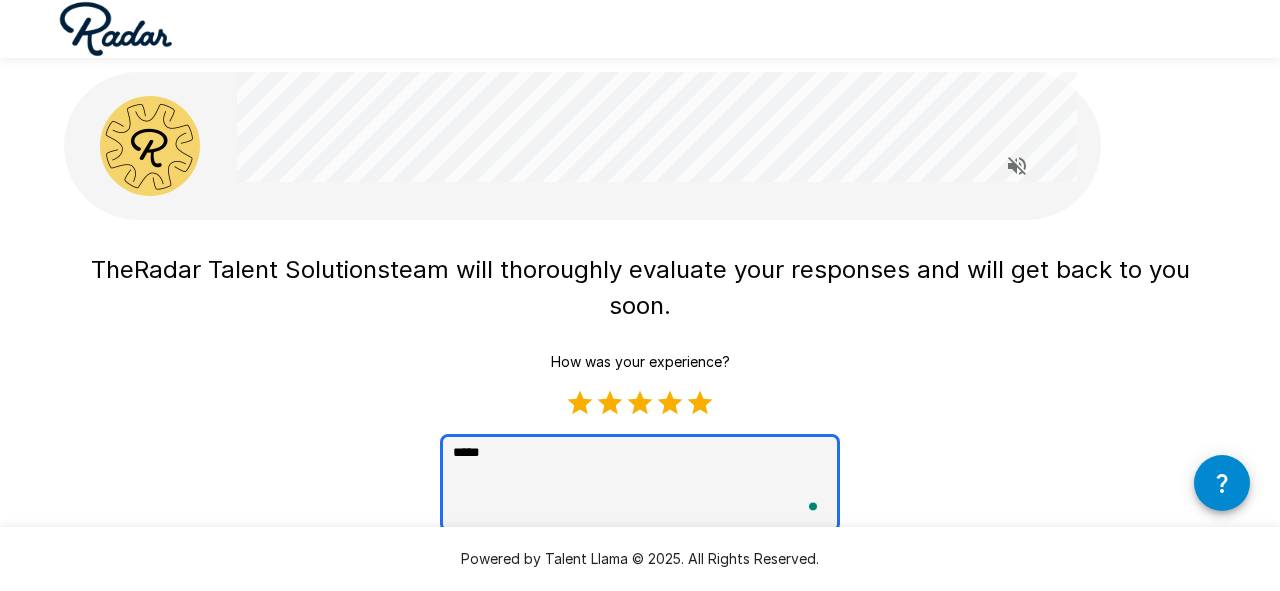 type on "*****" 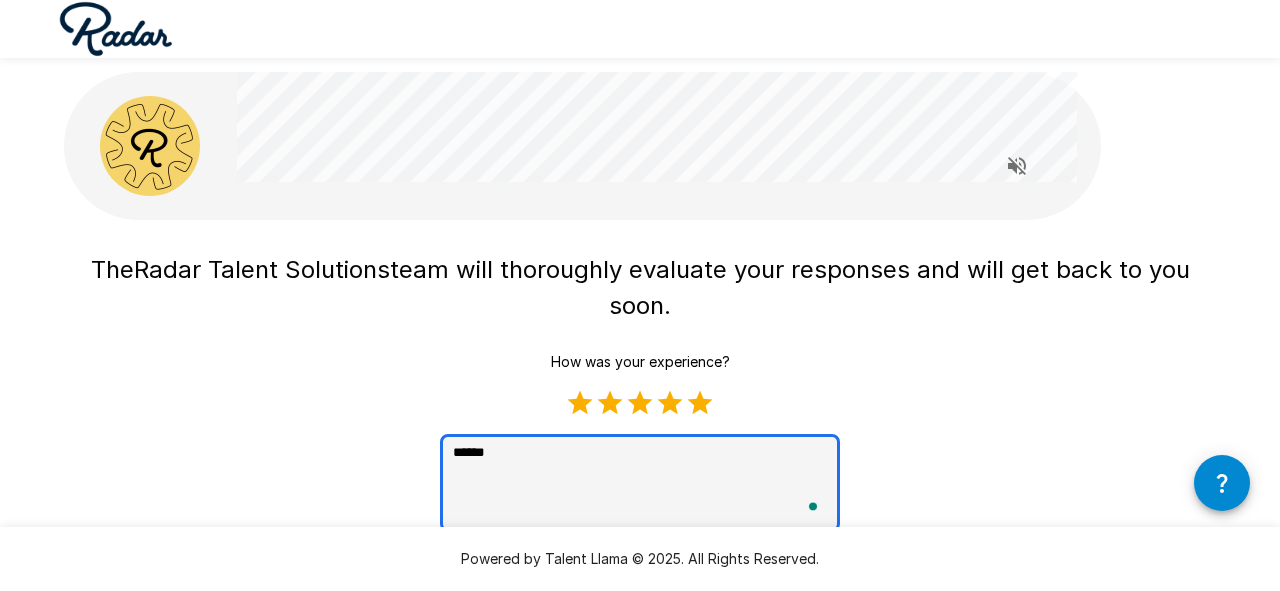 type on "*******" 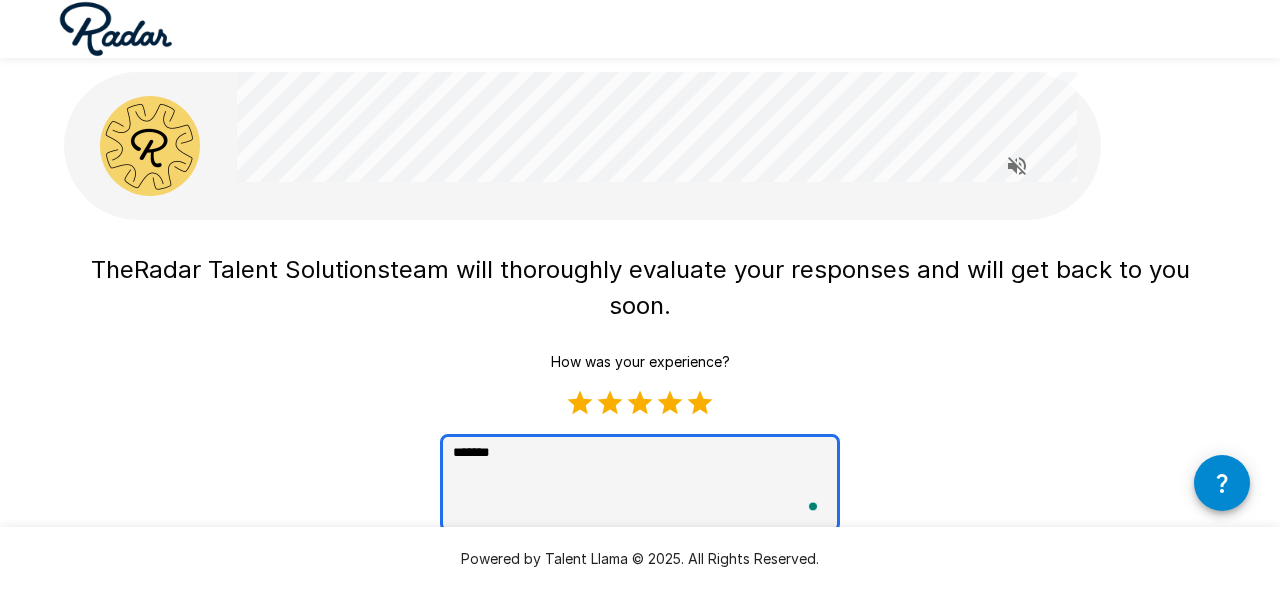 type on "********" 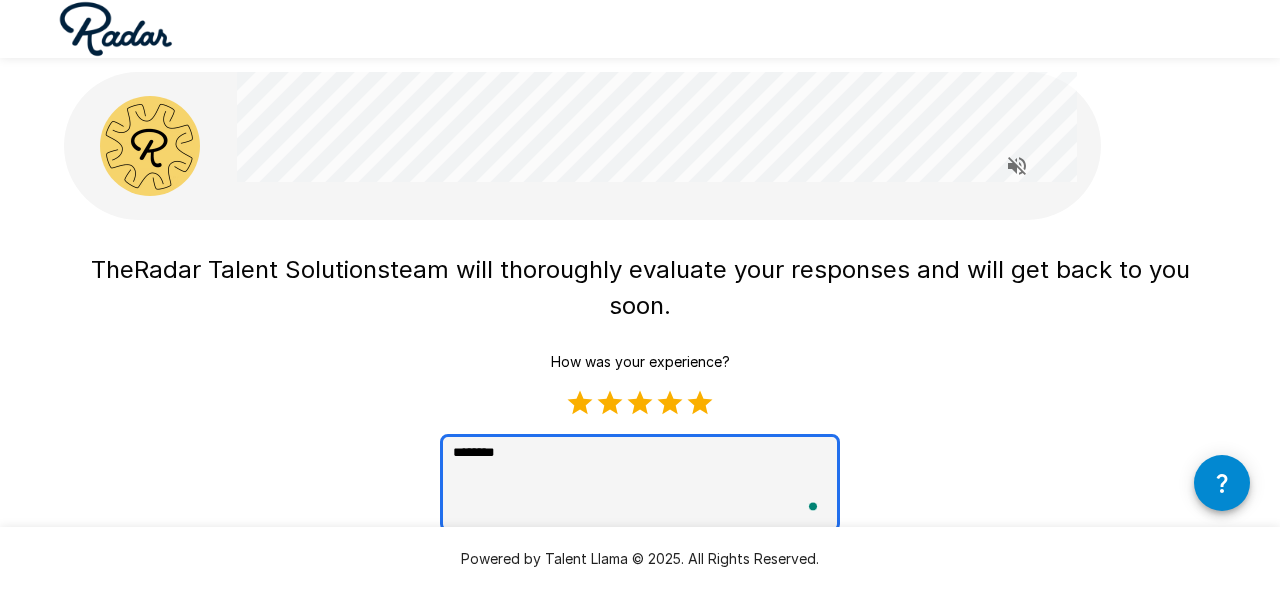 type on "*********" 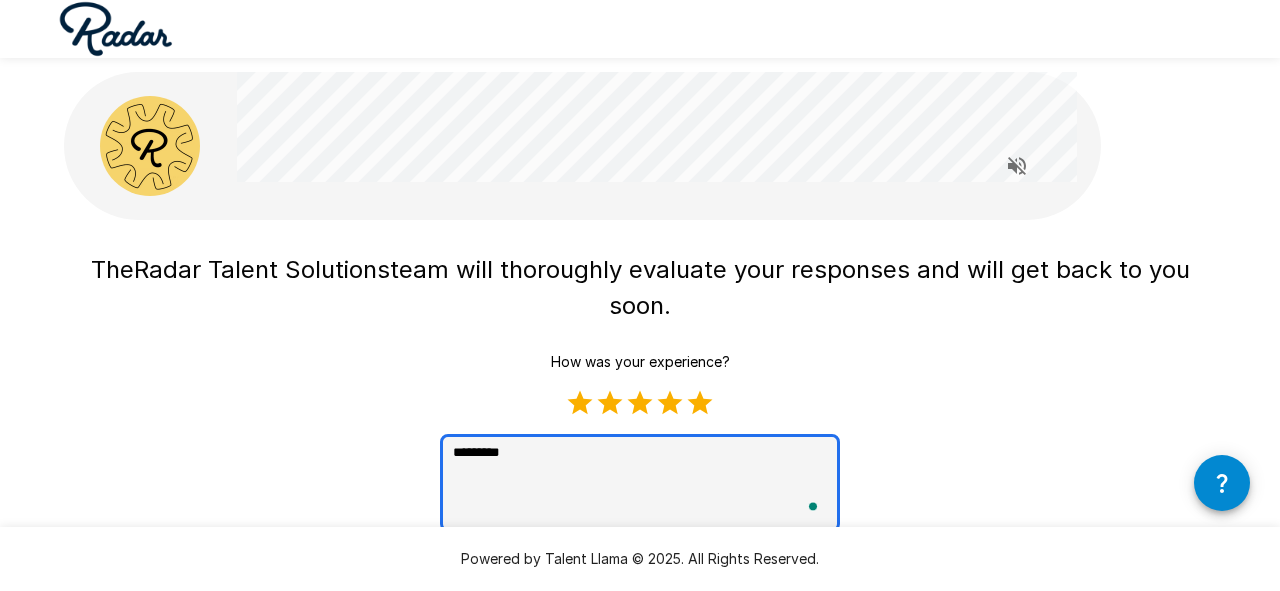 type on "*" 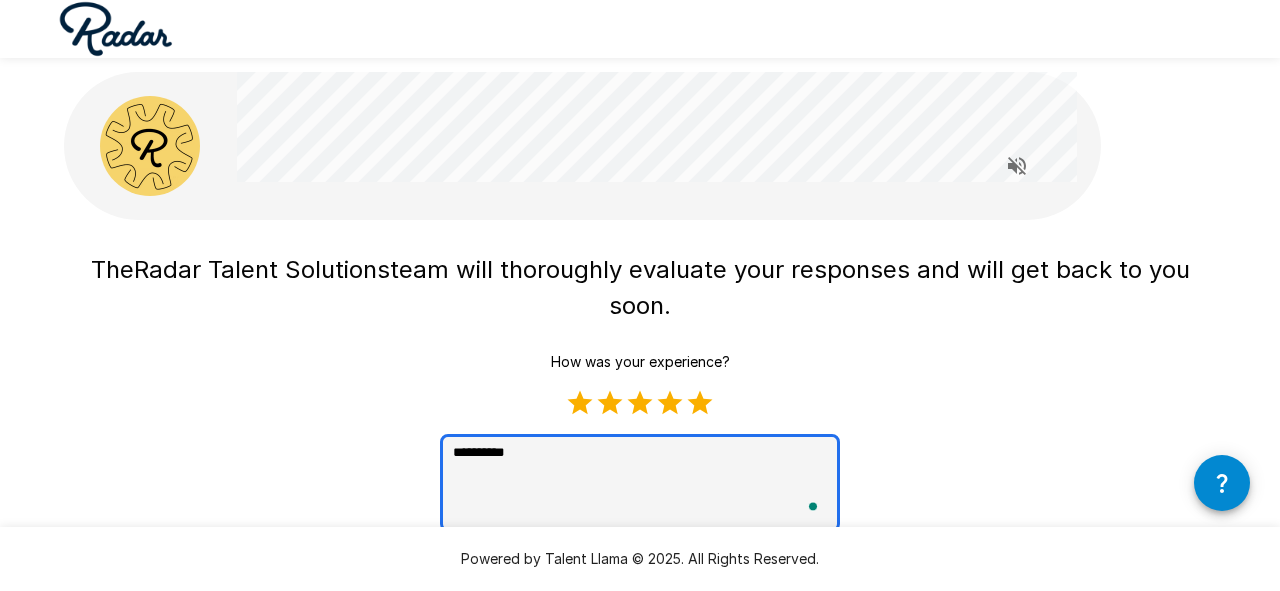 type on "**********" 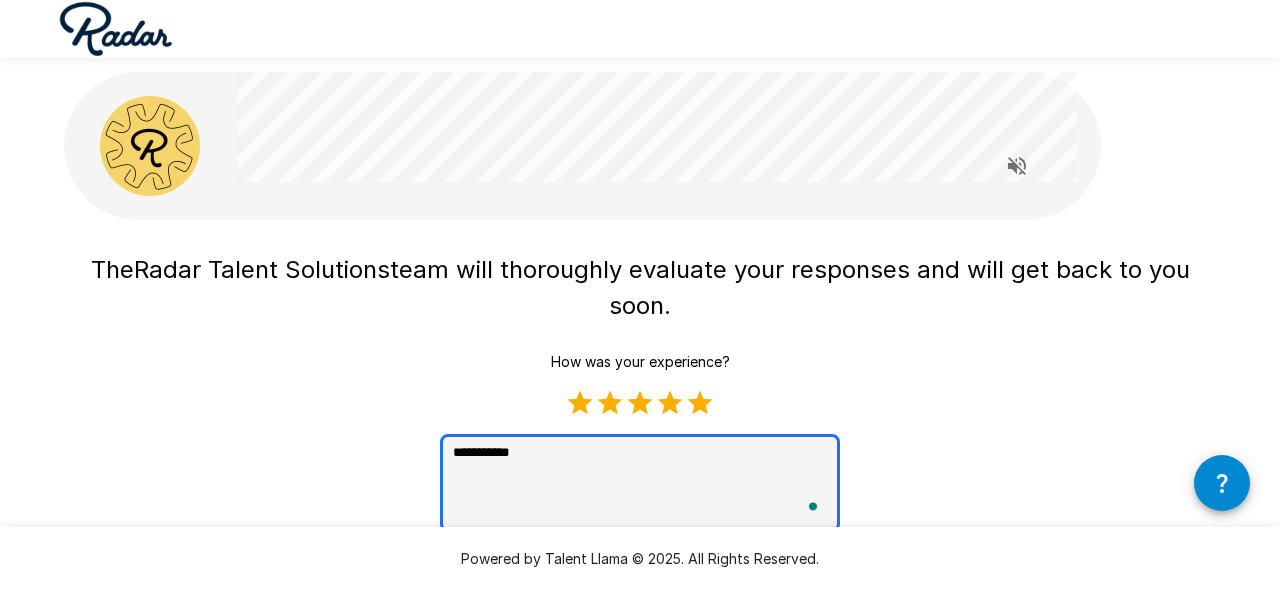 type on "**********" 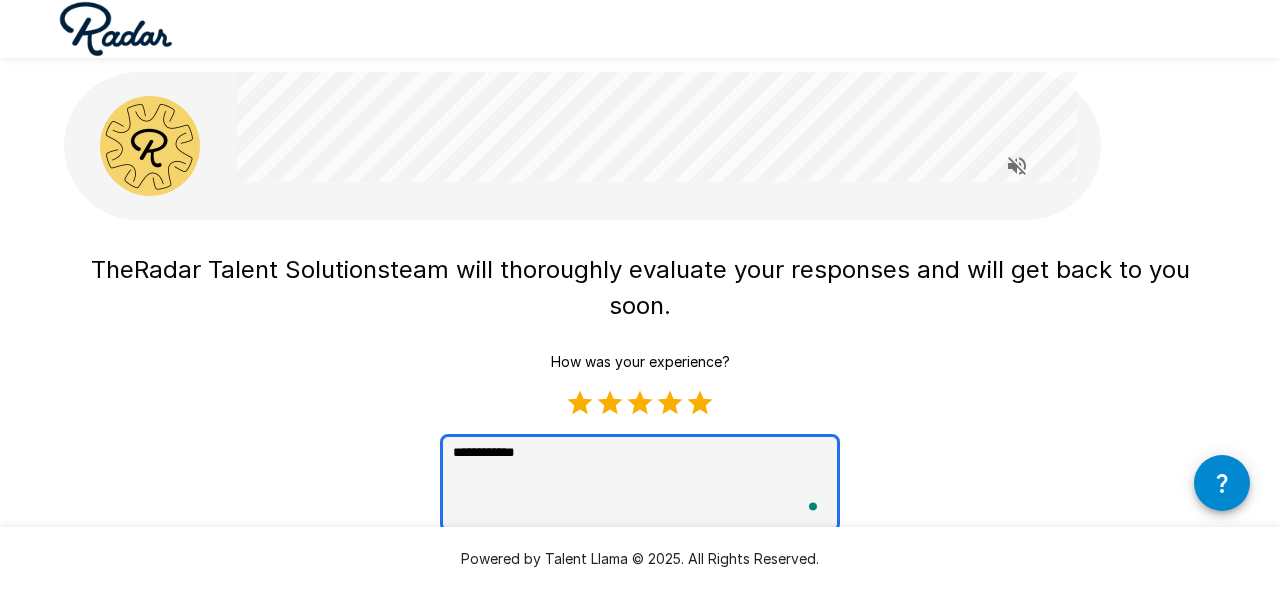 type on "**********" 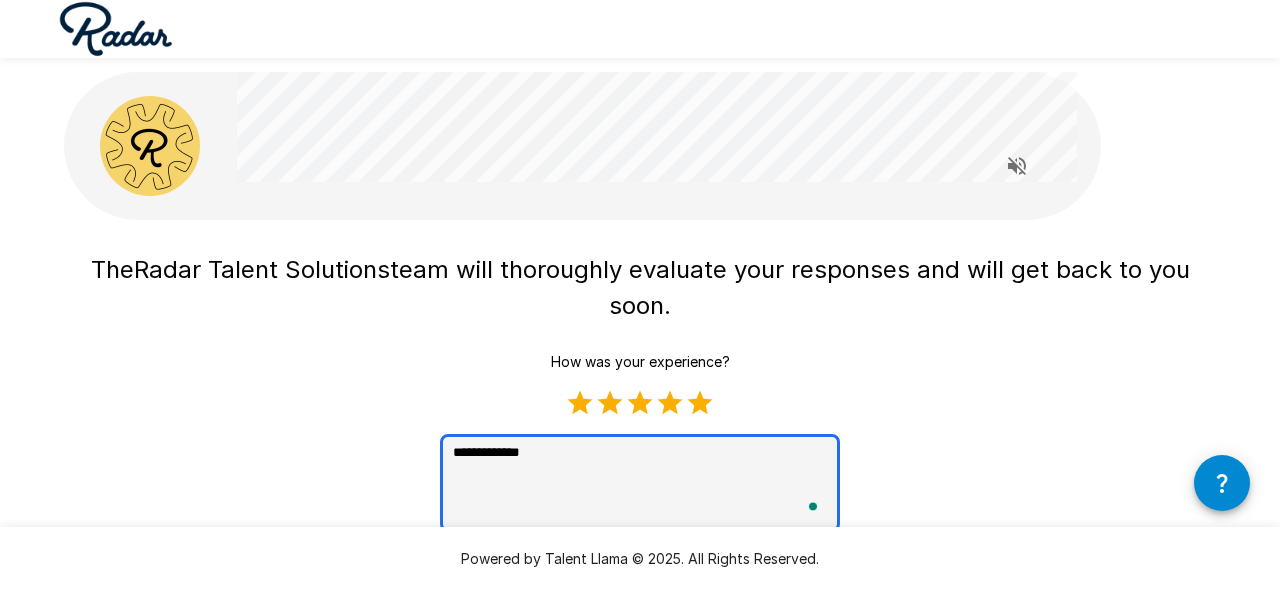 type on "**********" 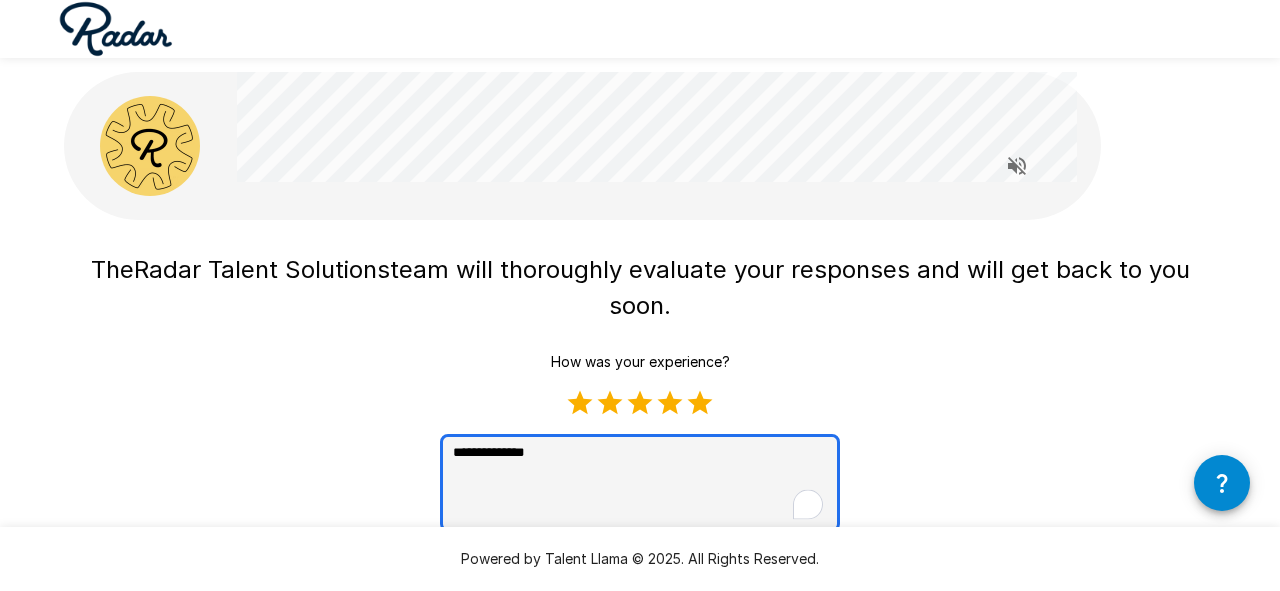 type on "**********" 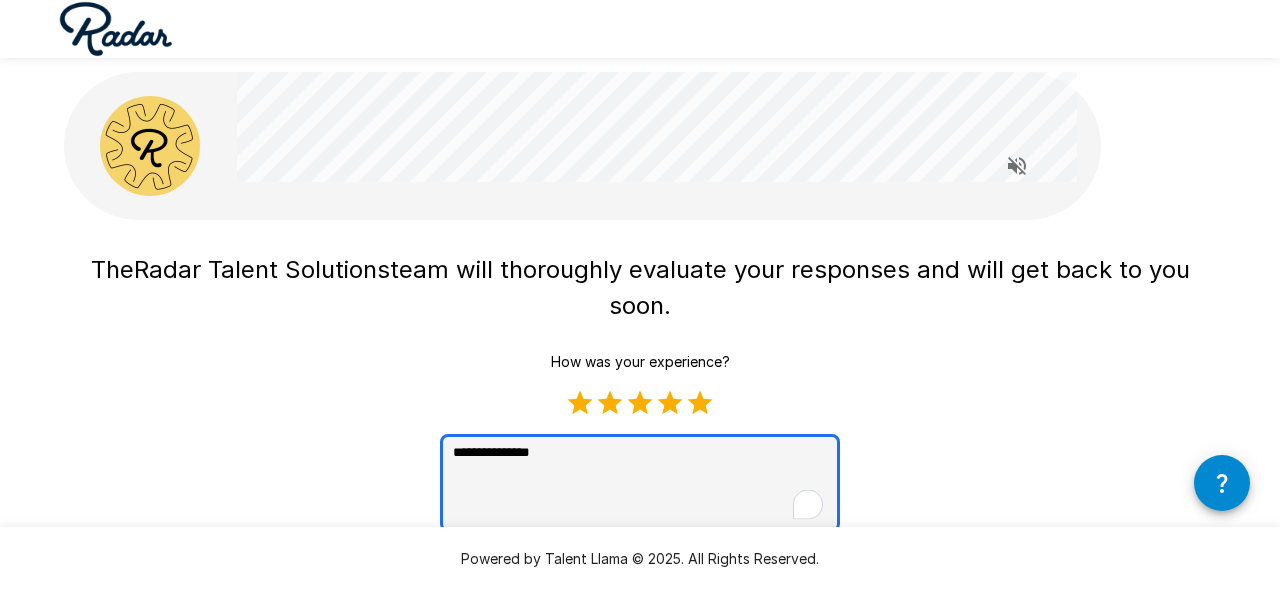 type on "*" 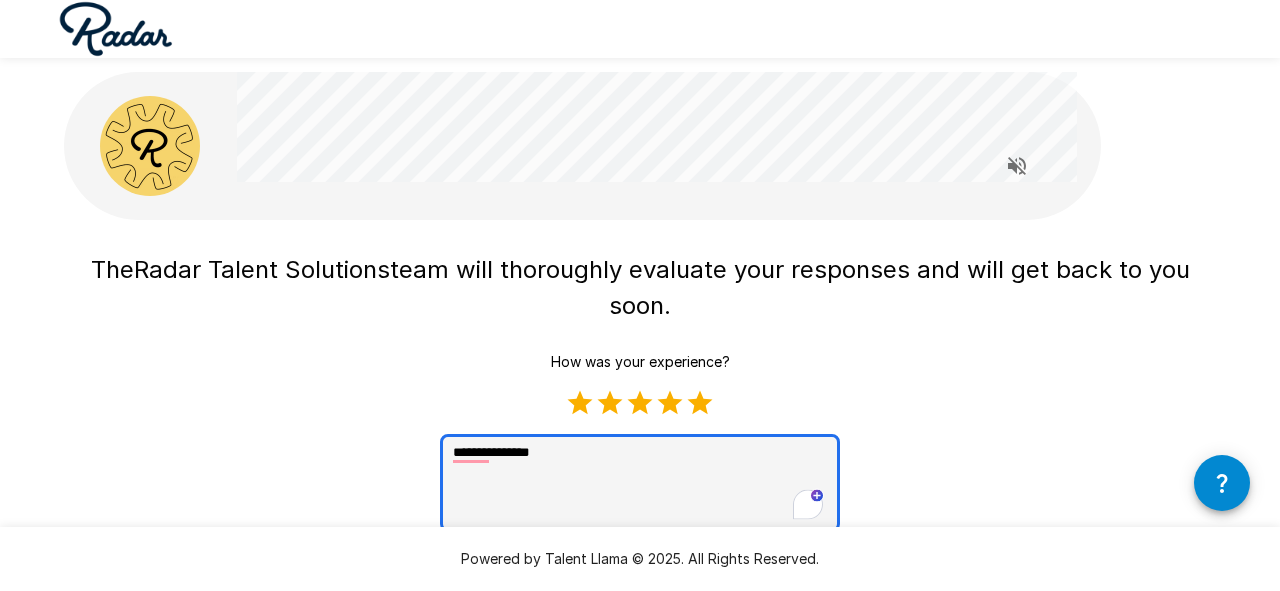 type on "**********" 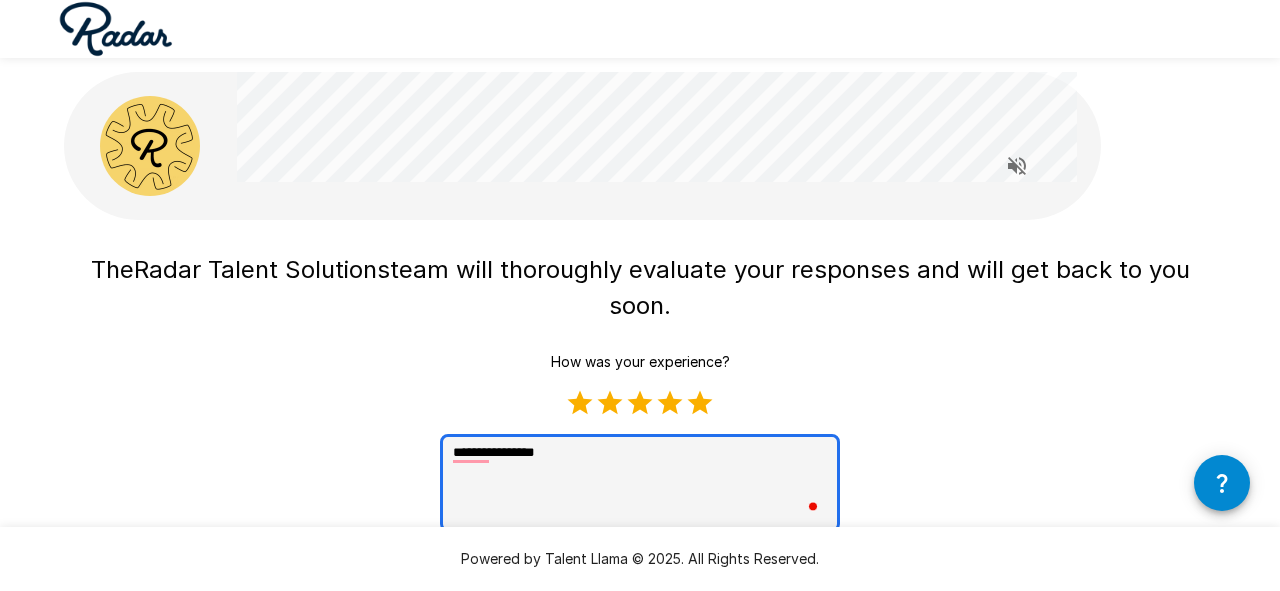 type on "**********" 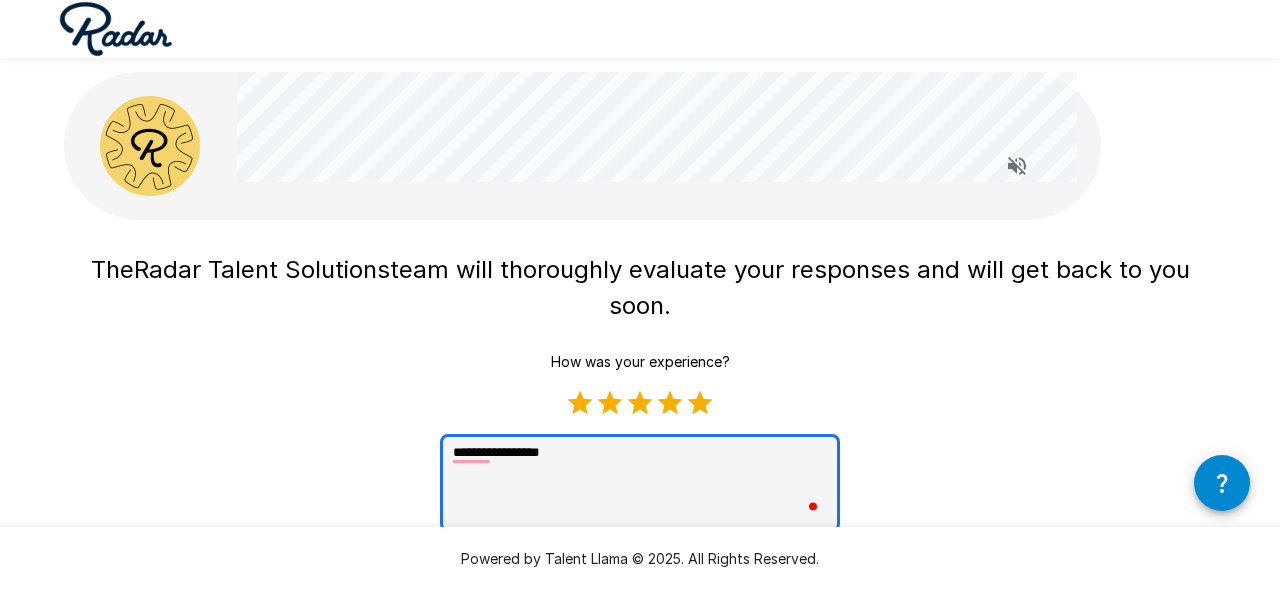 type on "**********" 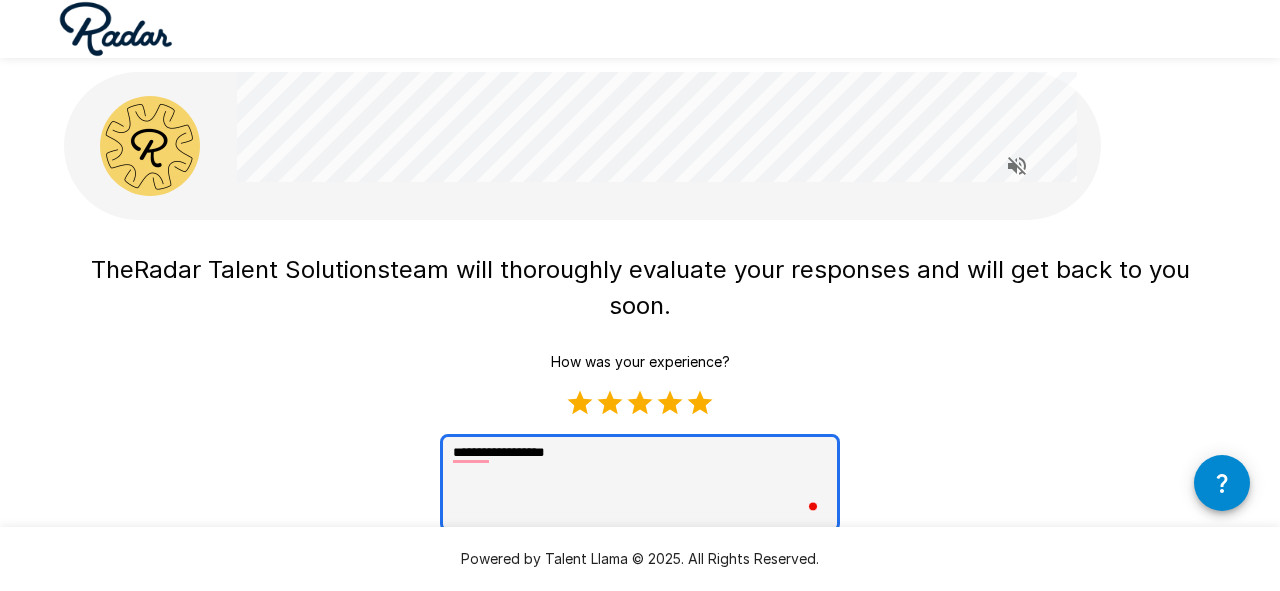 type on "**********" 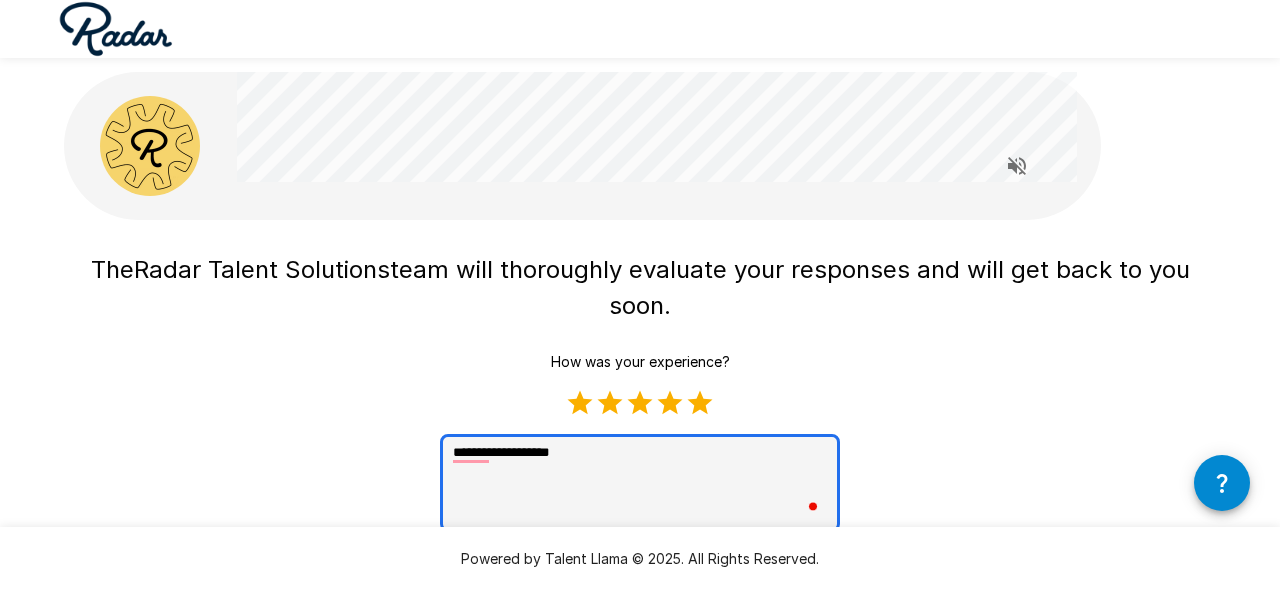 type on "**********" 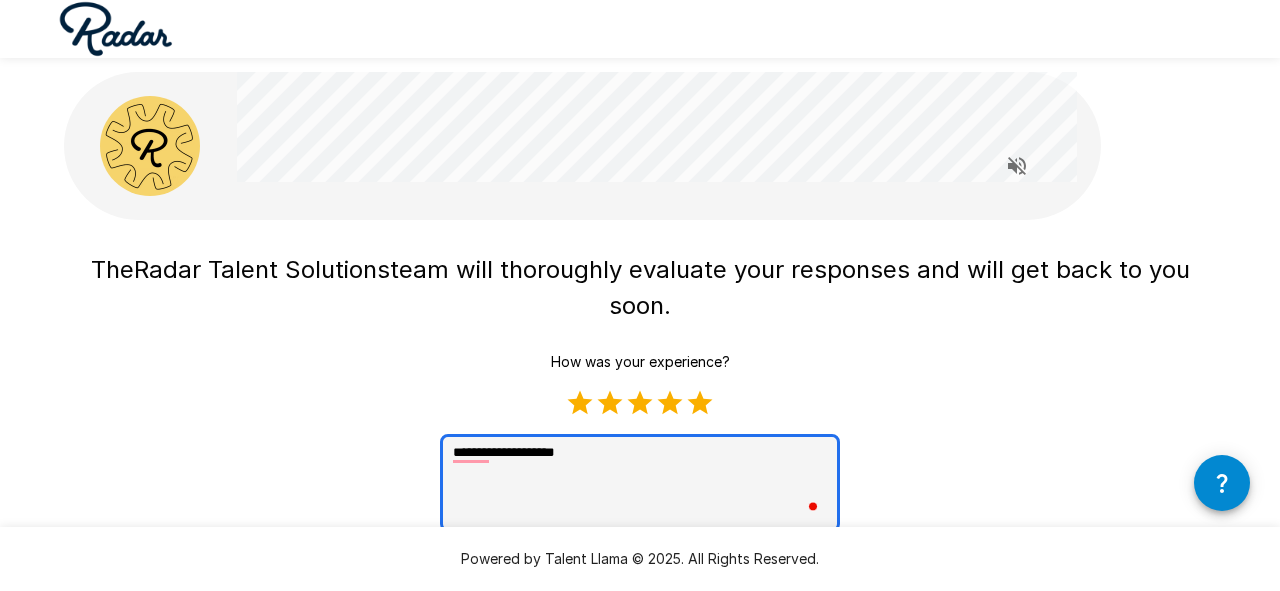 type on "**********" 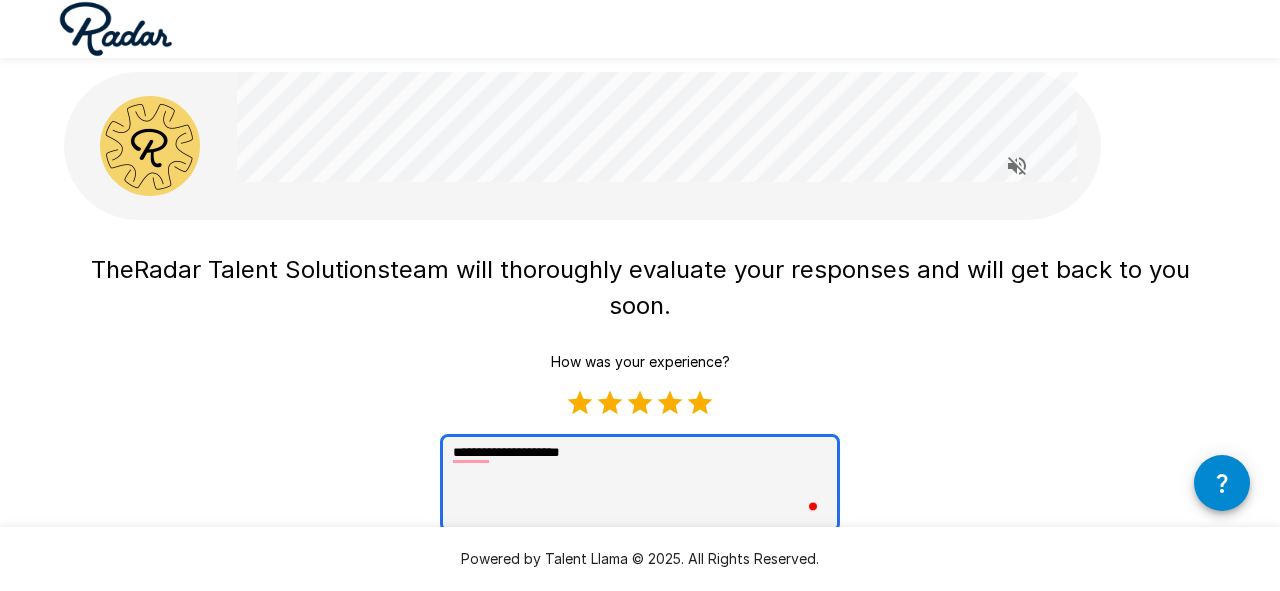 type on "**********" 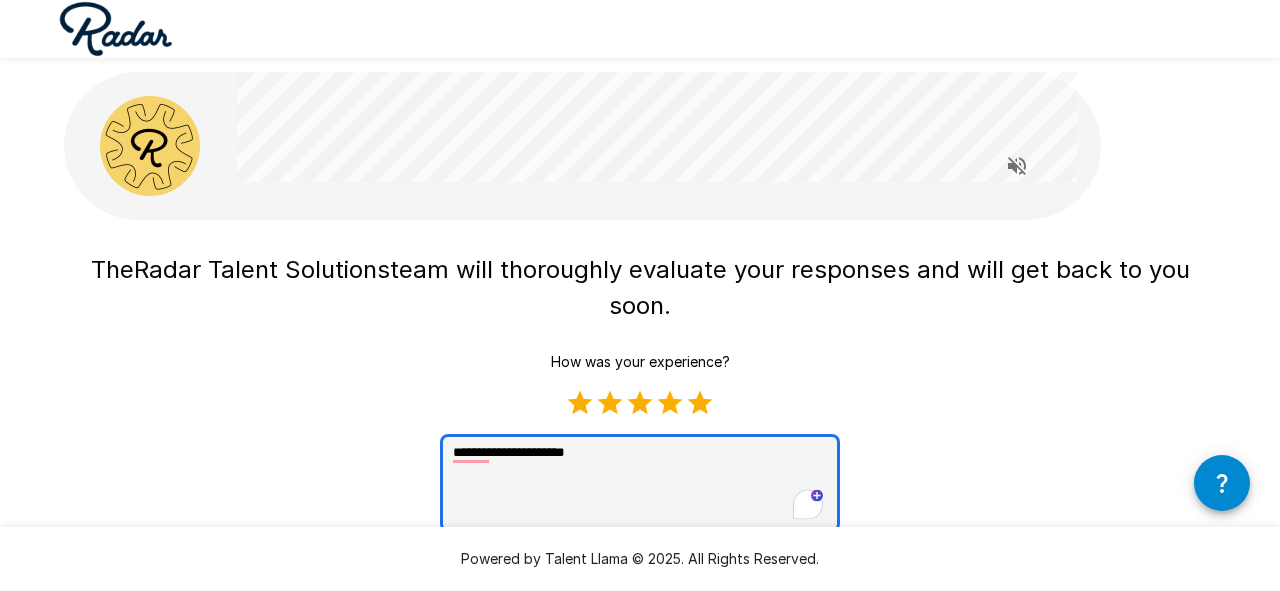type on "**********" 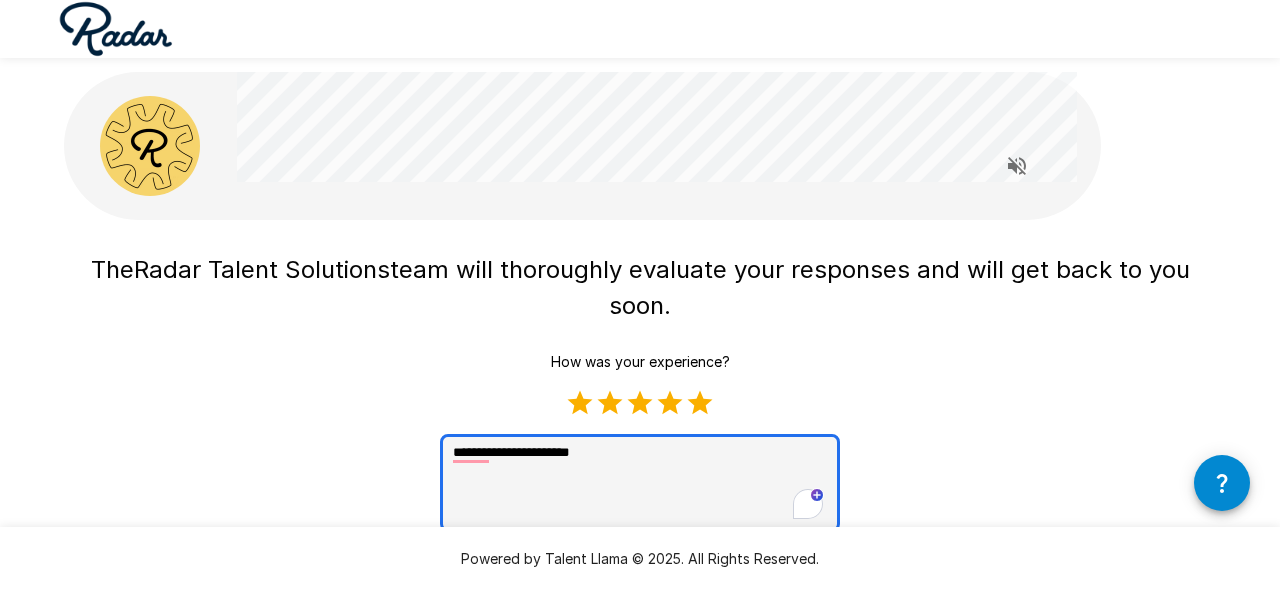 type on "**********" 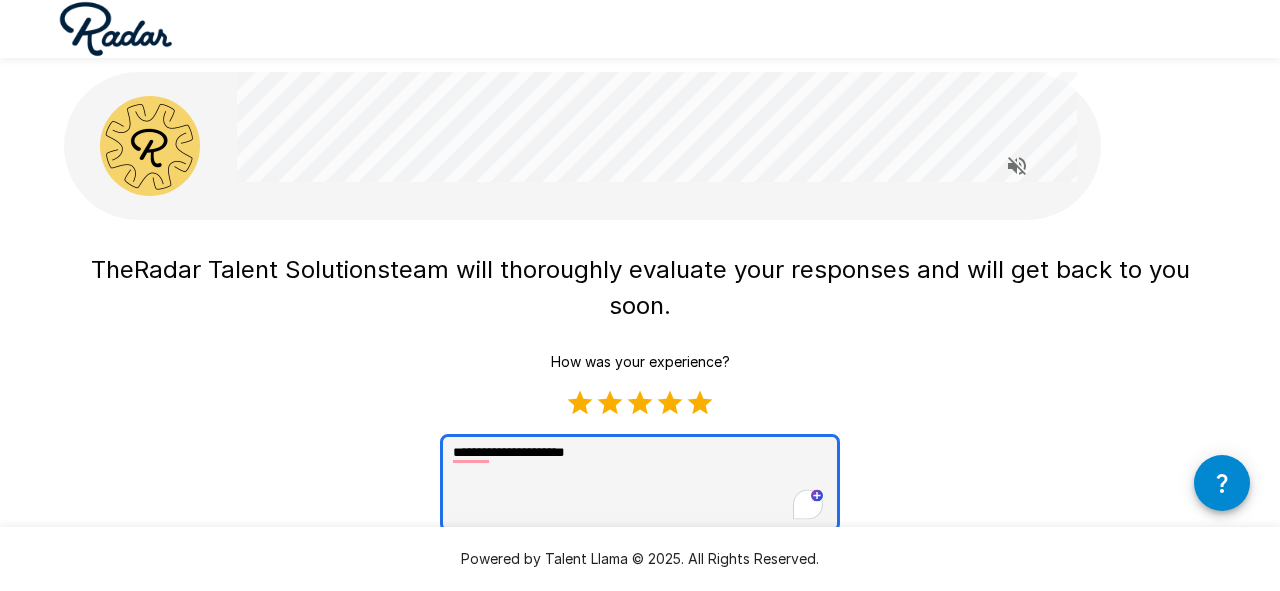 type on "**********" 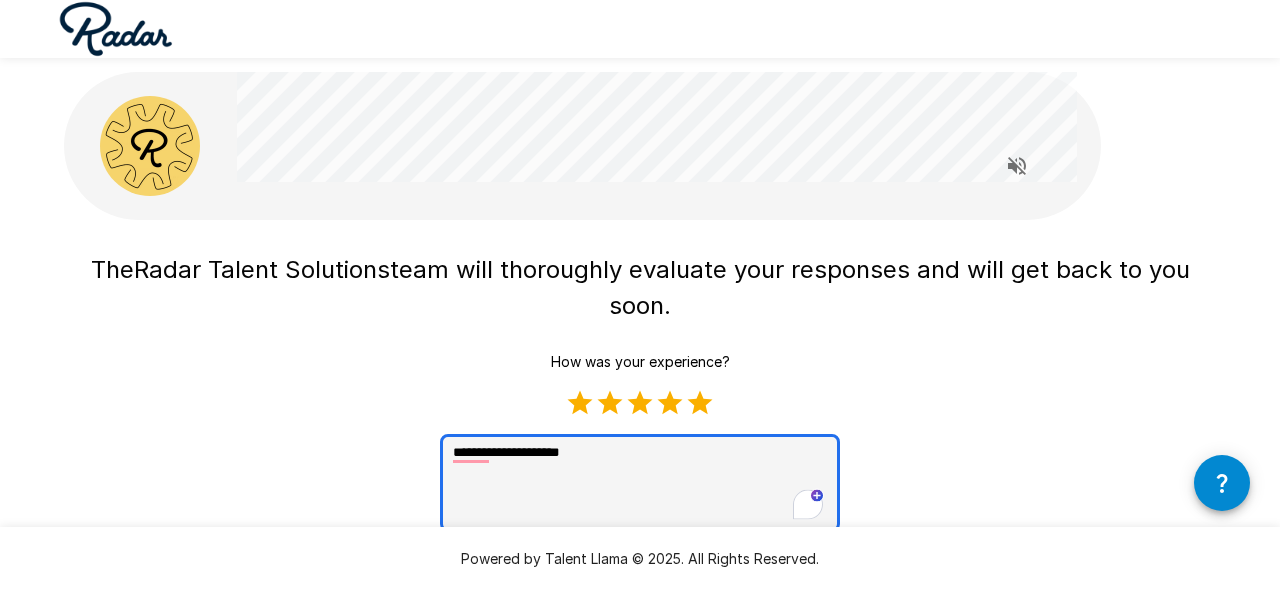 type on "**********" 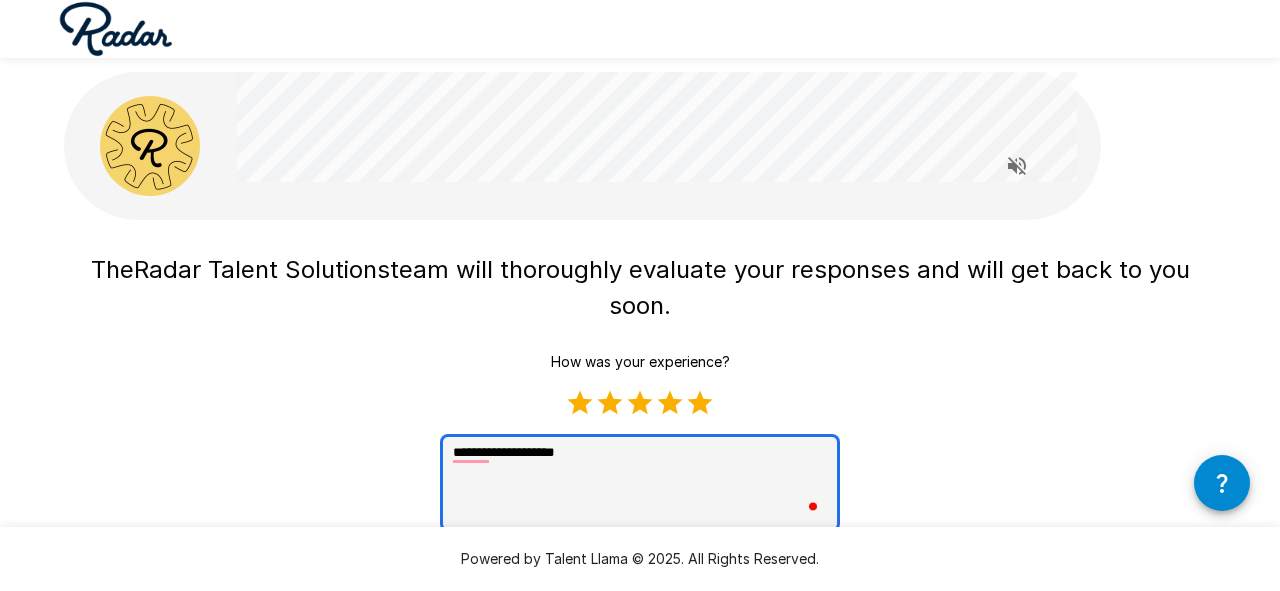 type on "**********" 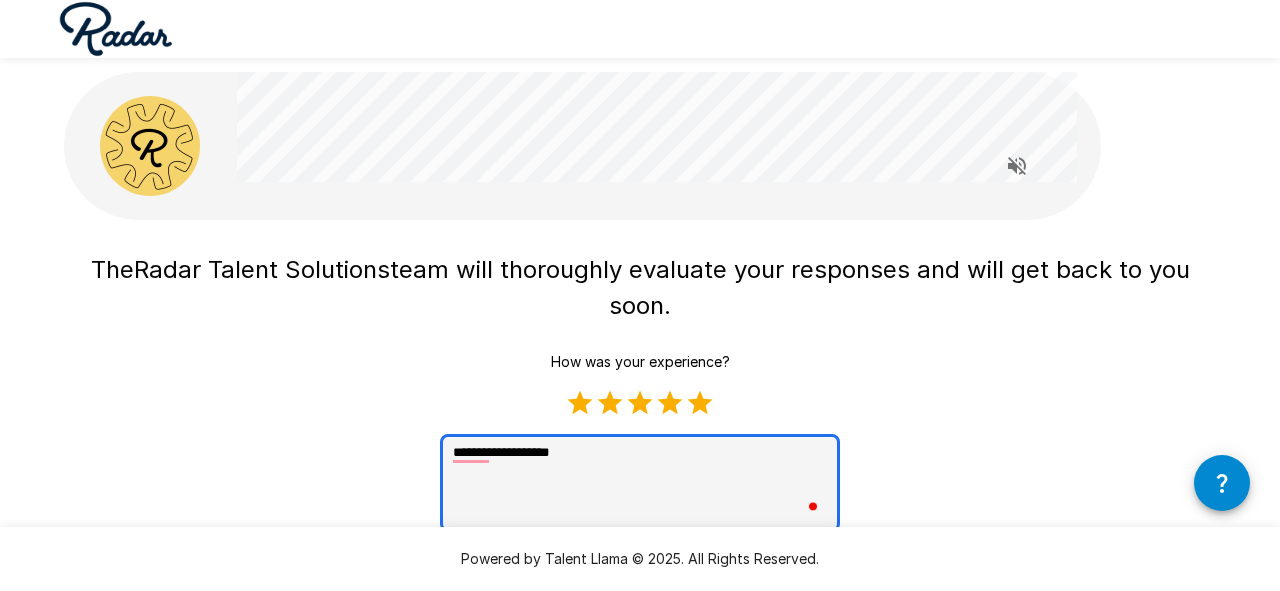 type on "**********" 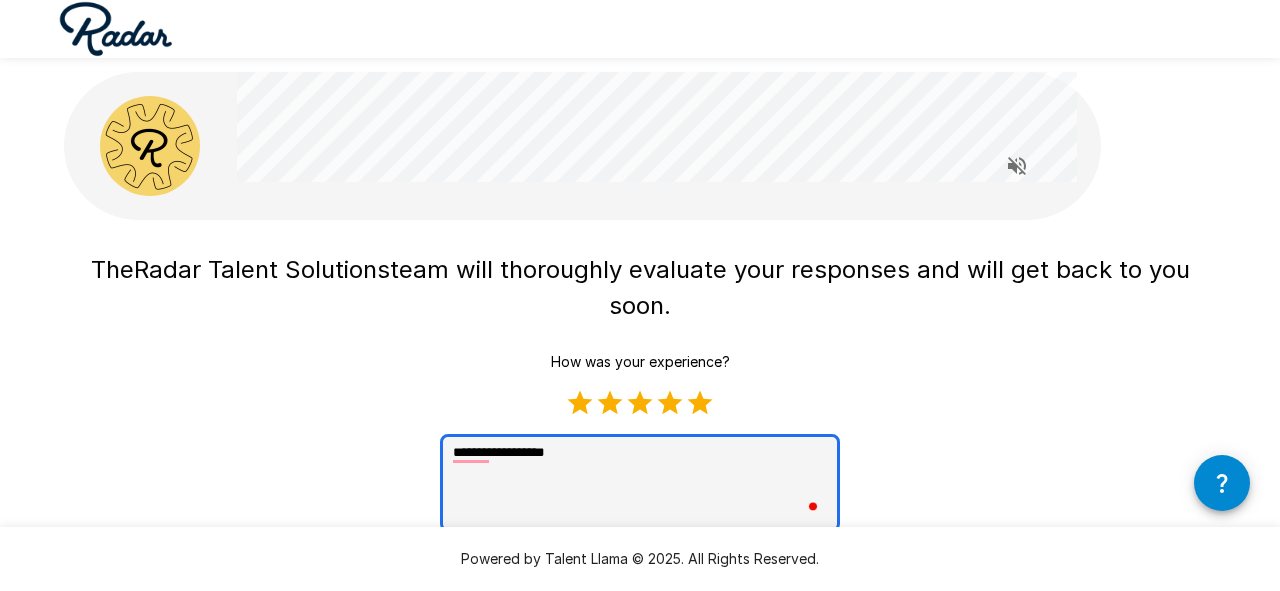 type on "*" 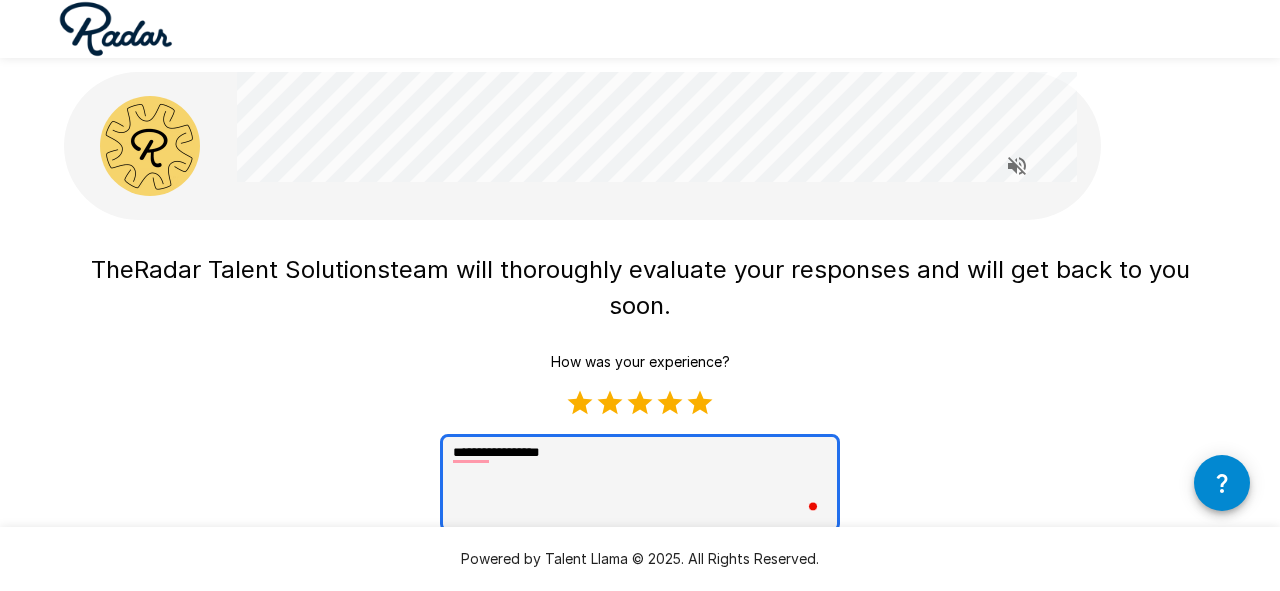 type on "**********" 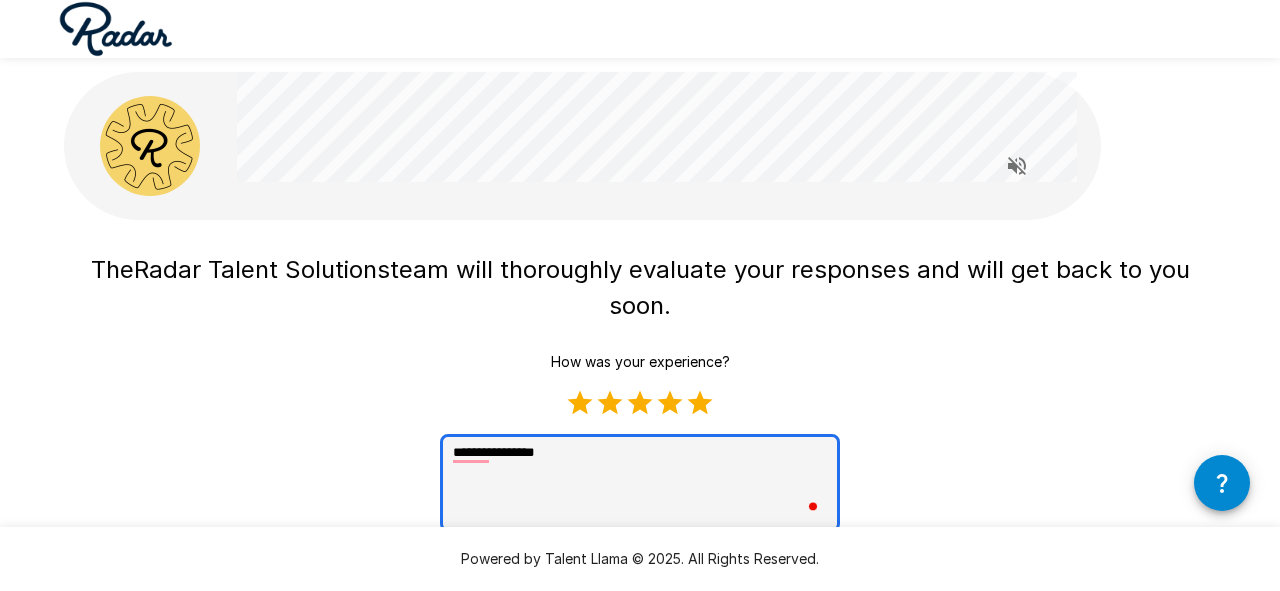 type on "**********" 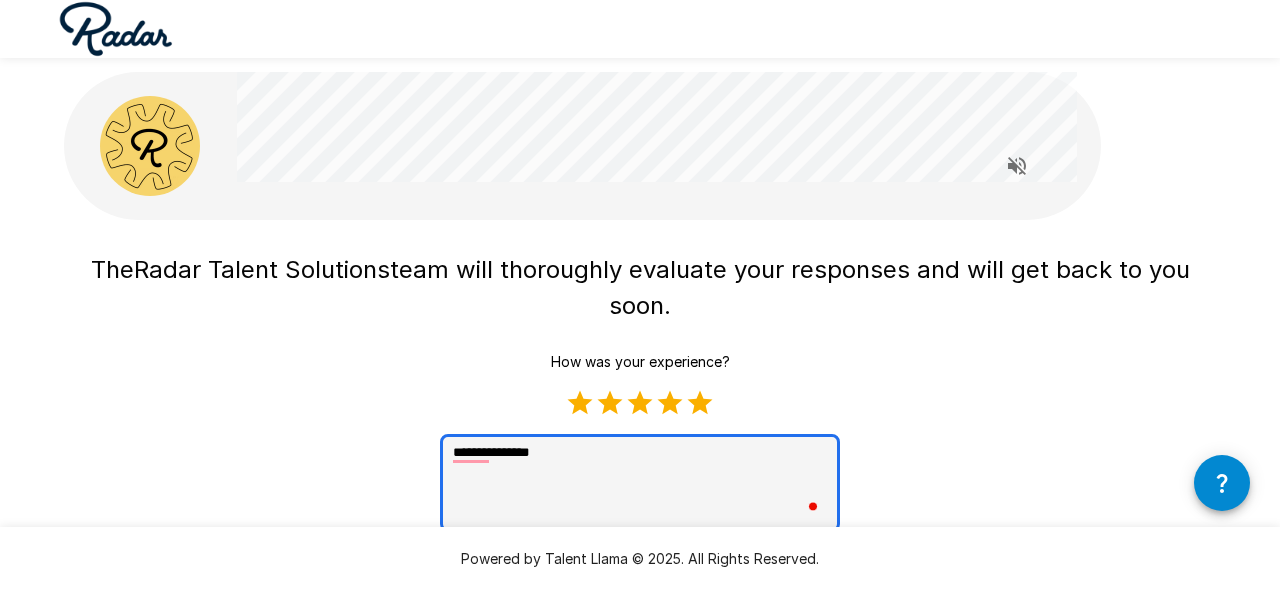 type on "*" 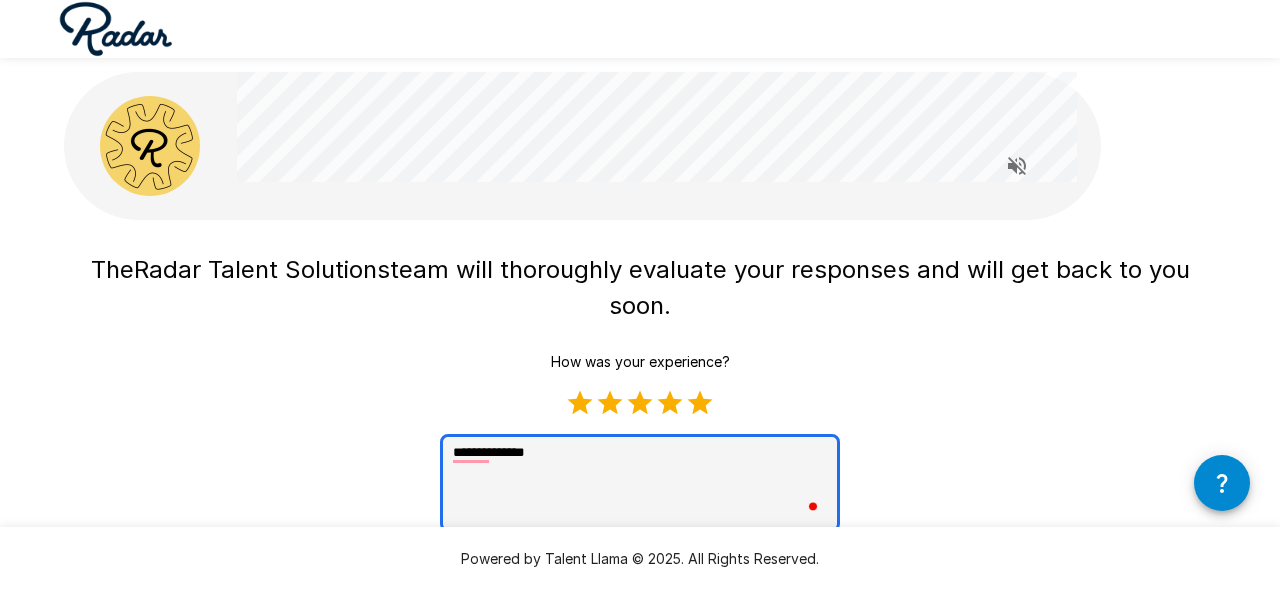 type on "**********" 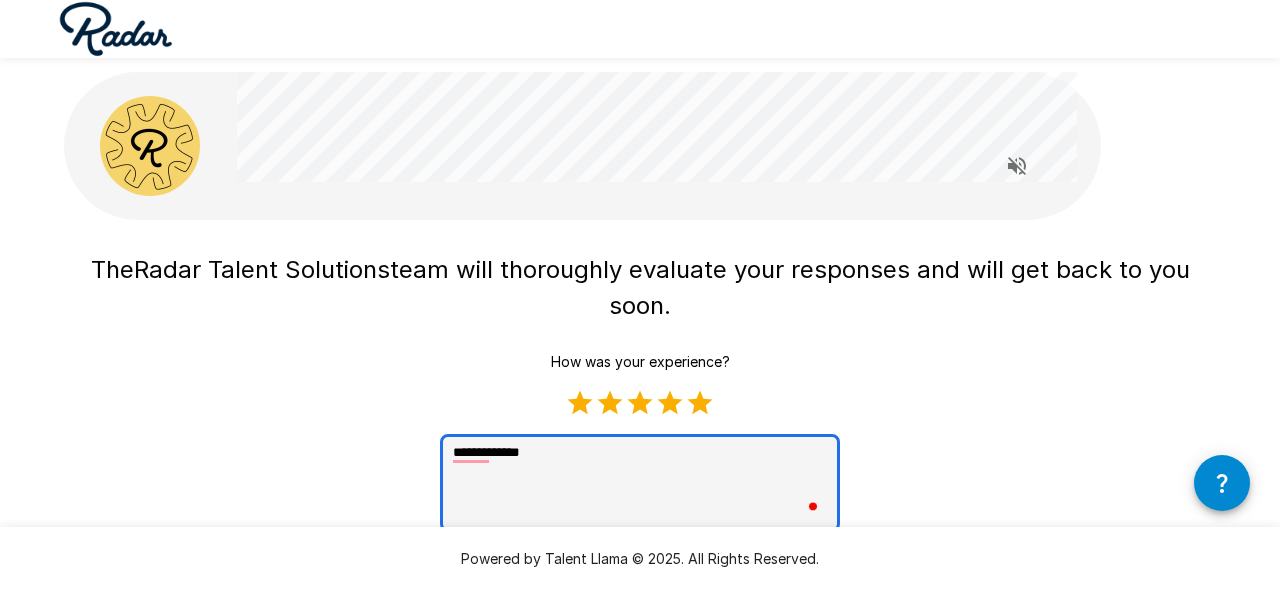 type on "*" 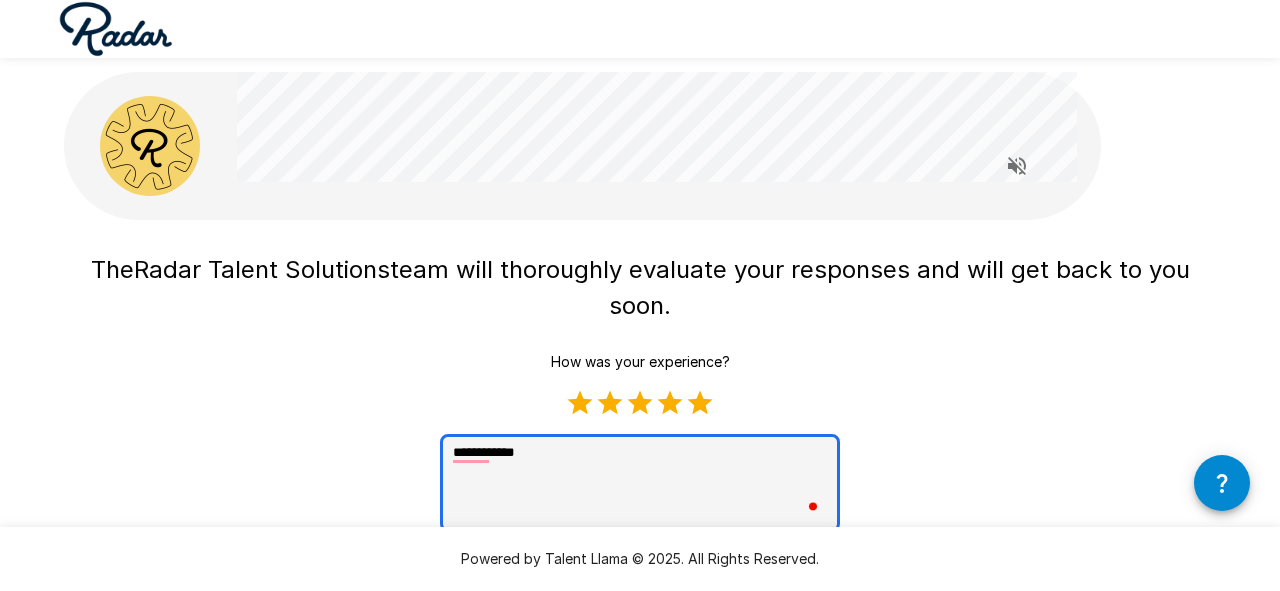 type on "**********" 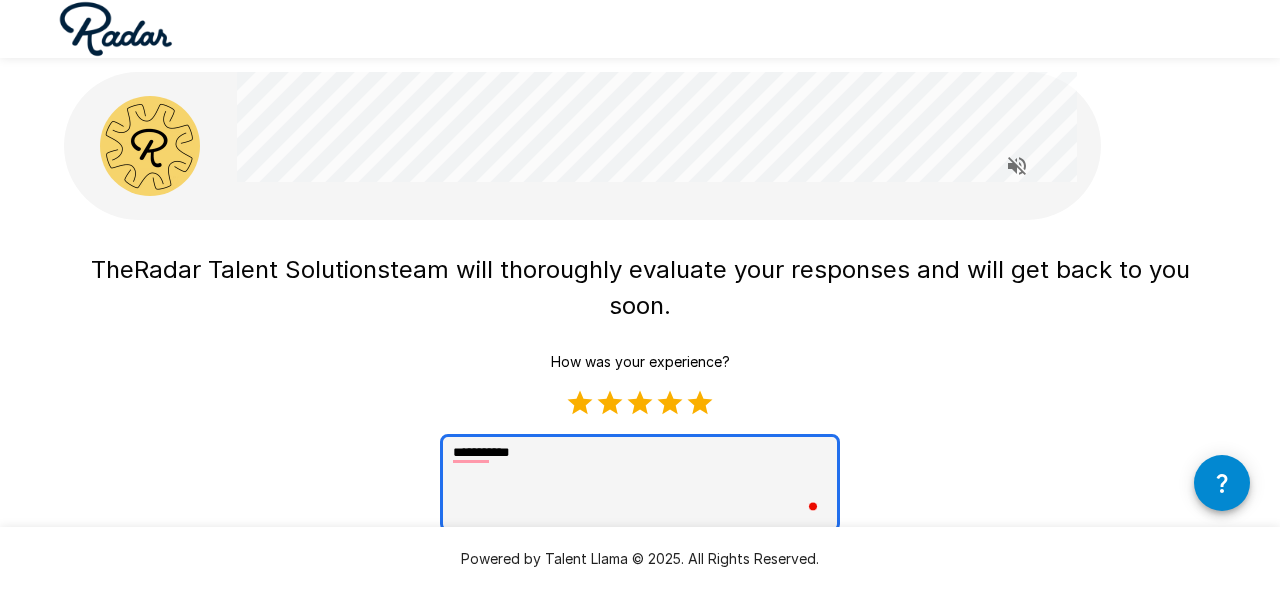 type on "*********" 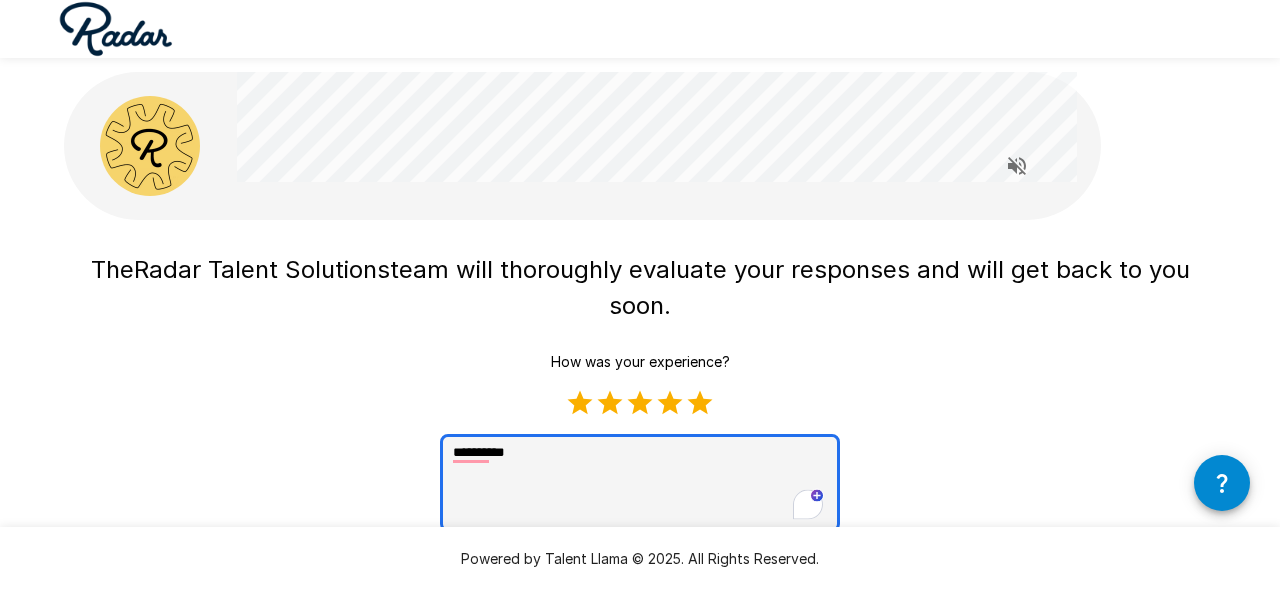 type on "*********" 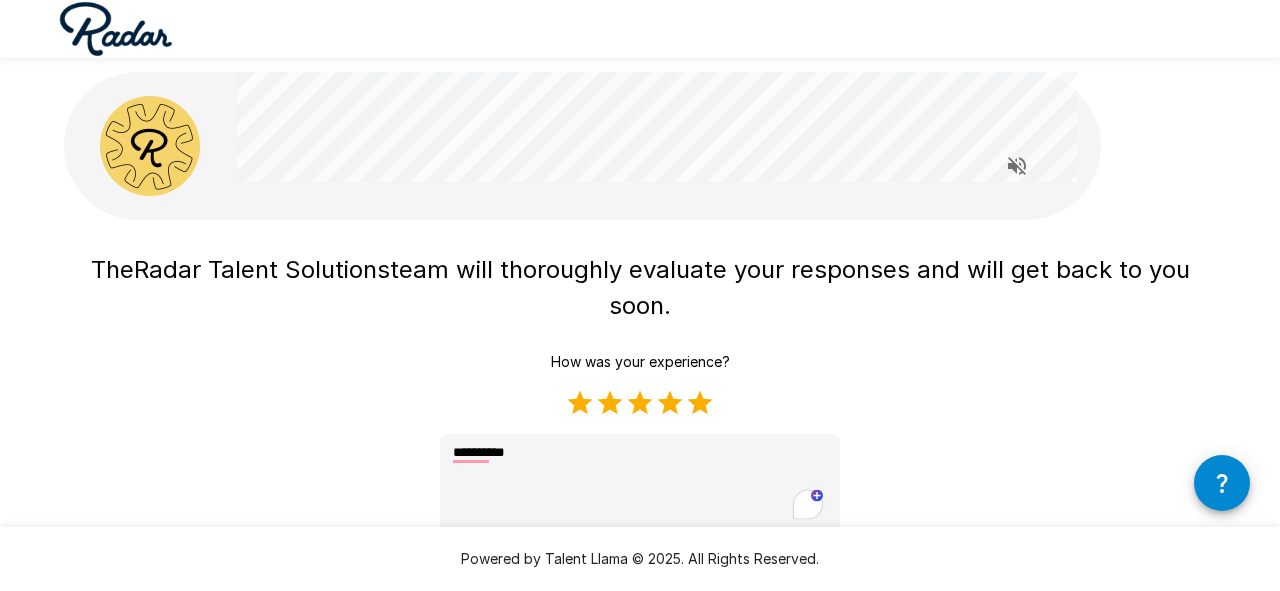 click on "The Radar Talent Solutions team will thoroughly evaluate your responses and will get back to you soon. How was your experience? 1 Star 2 Stars 3 Stars 4 Stars 5 Stars Empty ********* * Submit" at bounding box center (640, 414) 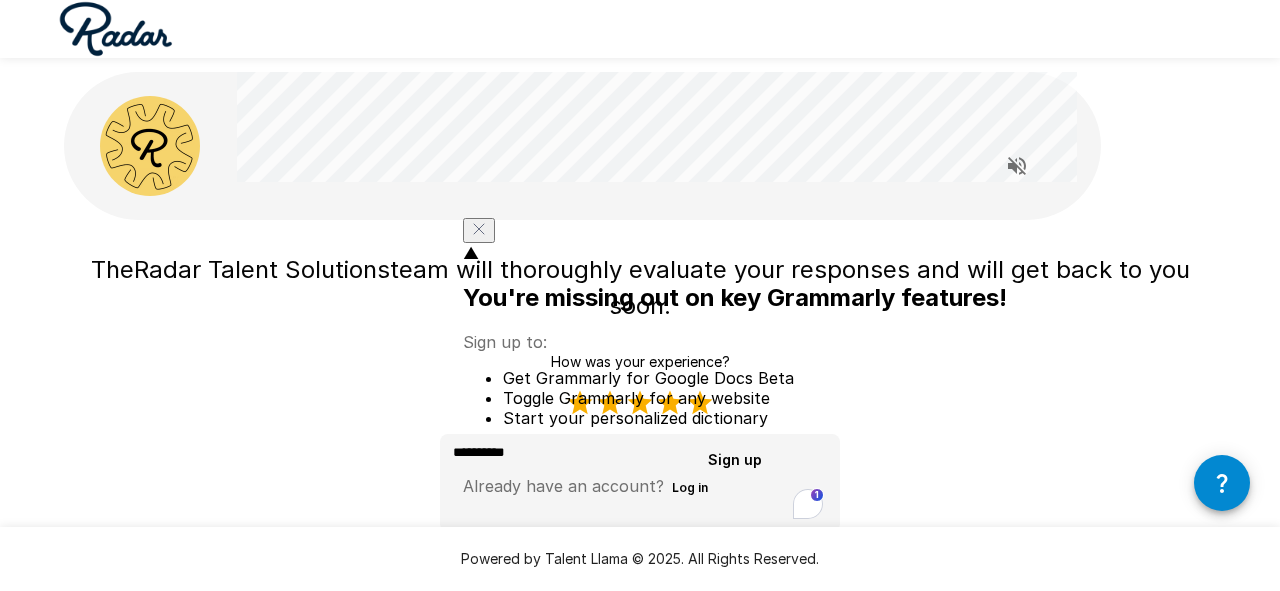 click 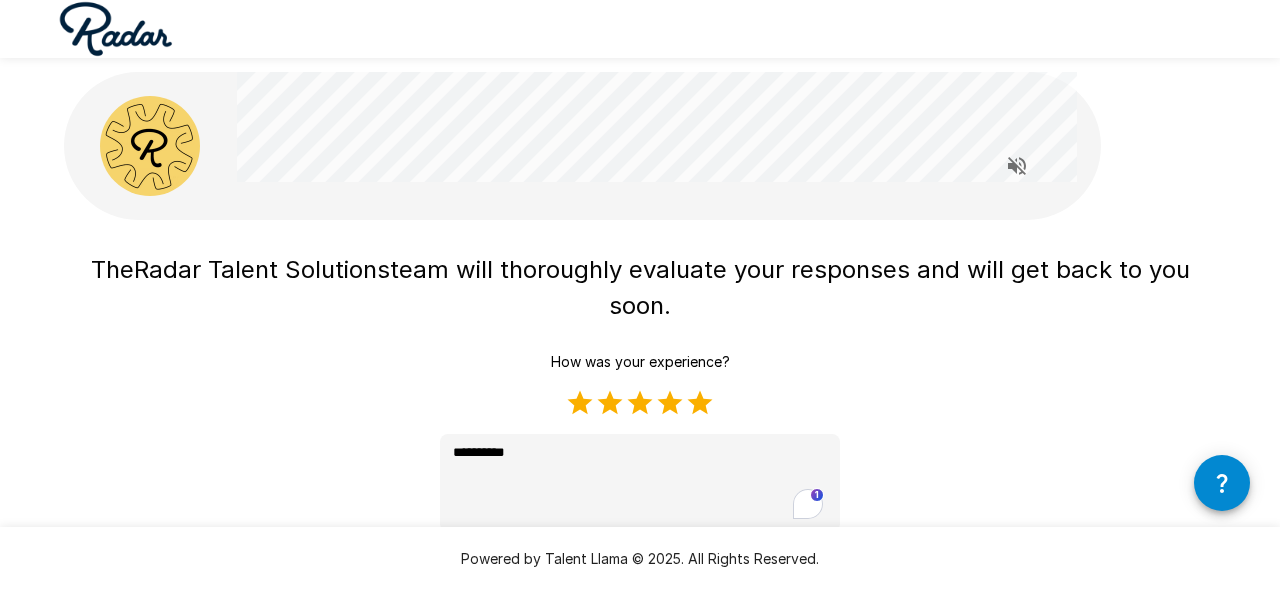 click on "The Radar Talent Solutions team will thoroughly evaluate your responses and will get back to you soon. How was your experience? 1 Star 2 Stars 3 Stars 4 Stars 5 Stars Empty ********* * Submit" at bounding box center (640, 414) 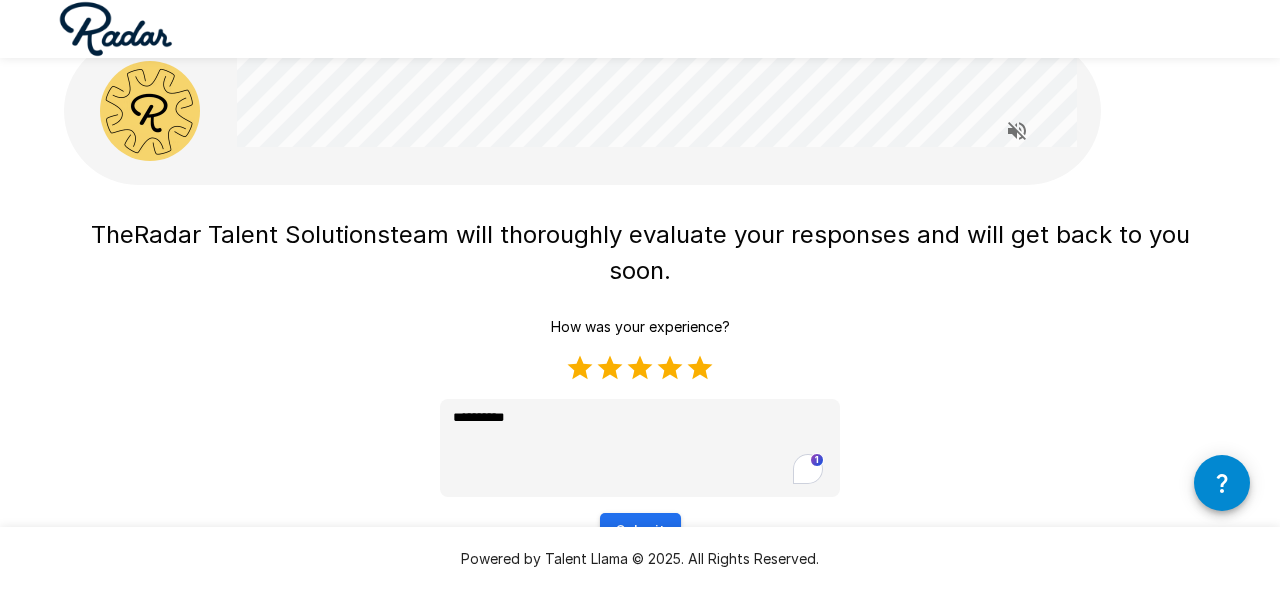 scroll, scrollTop: 38, scrollLeft: 0, axis: vertical 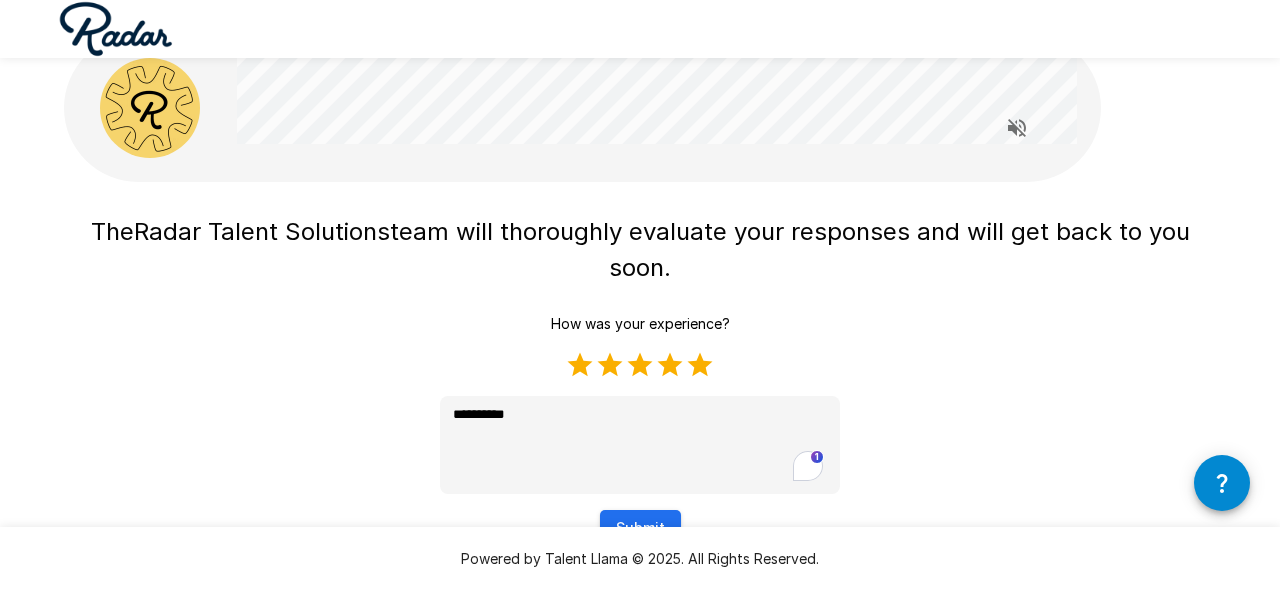 click on "Submit" at bounding box center (640, 528) 